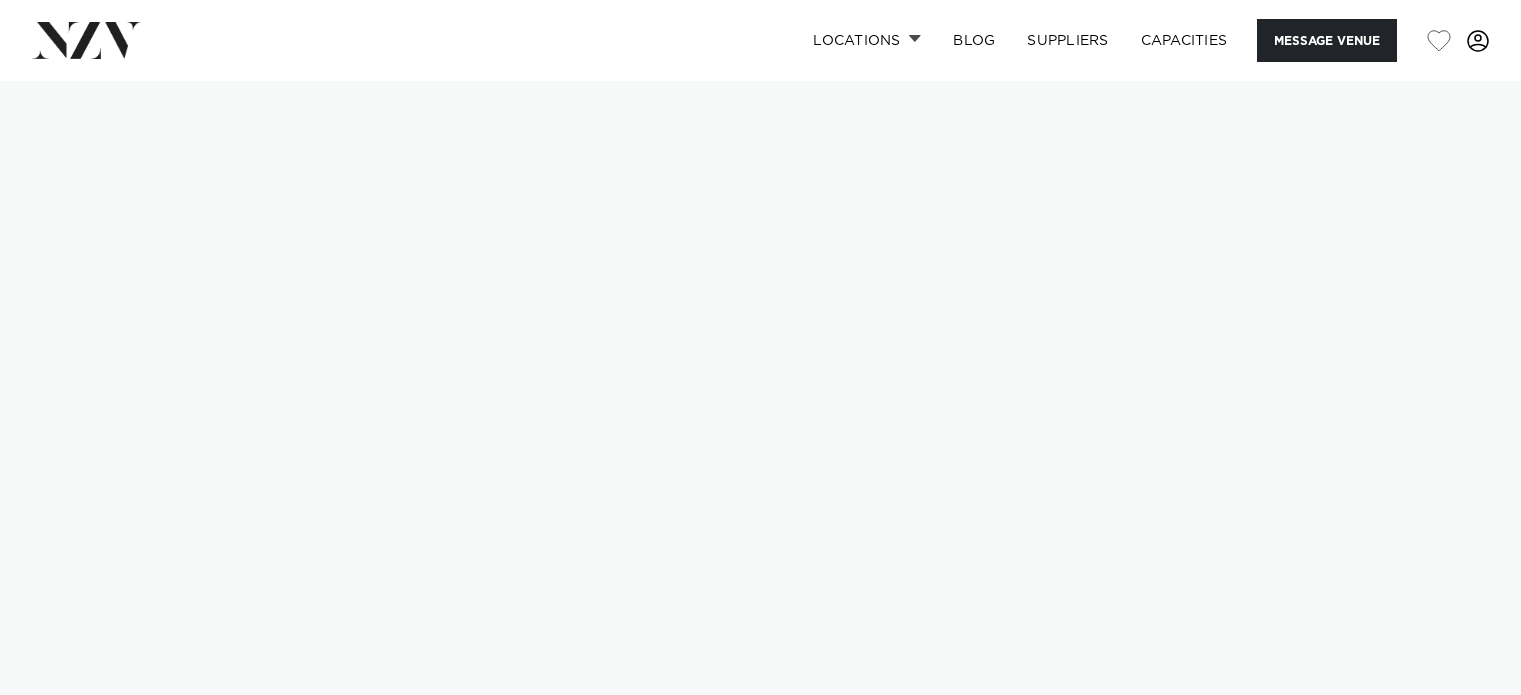 scroll, scrollTop: 0, scrollLeft: 0, axis: both 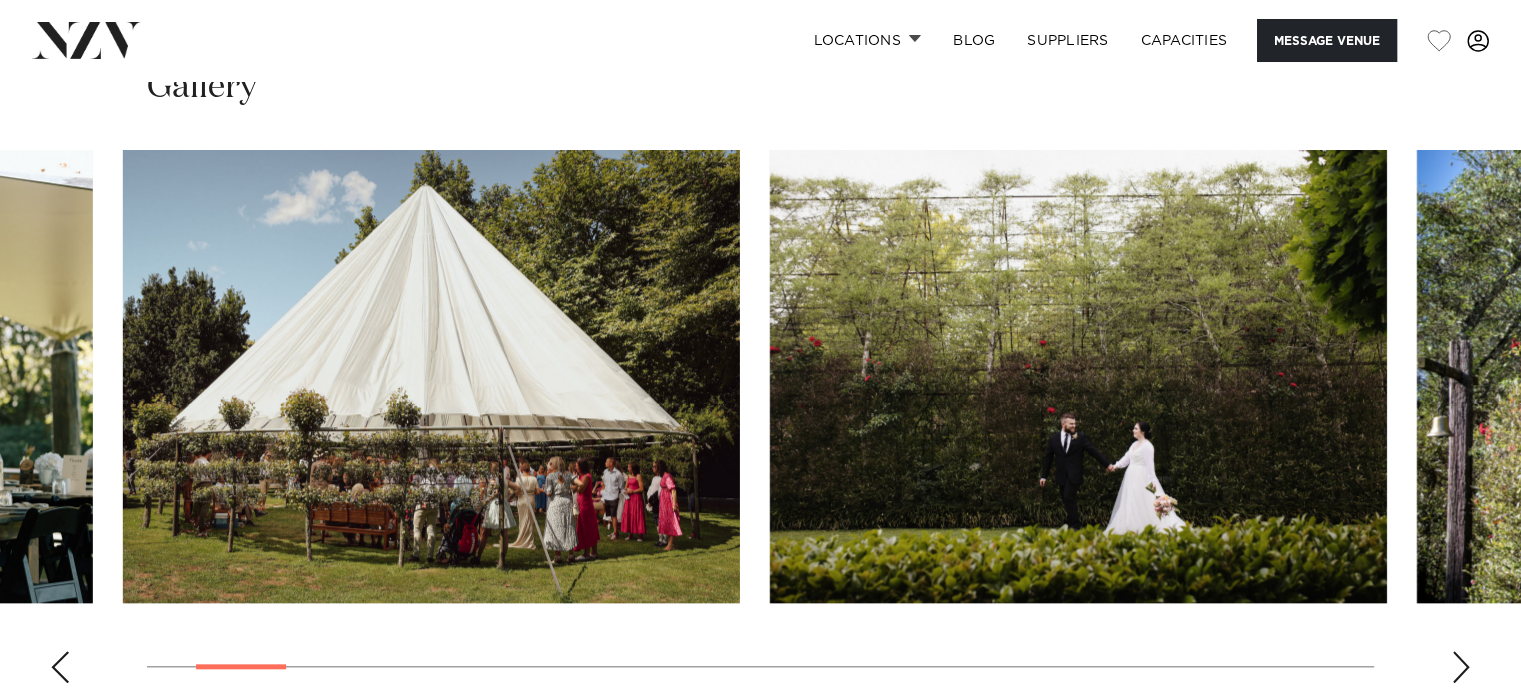 click at bounding box center (431, 376) 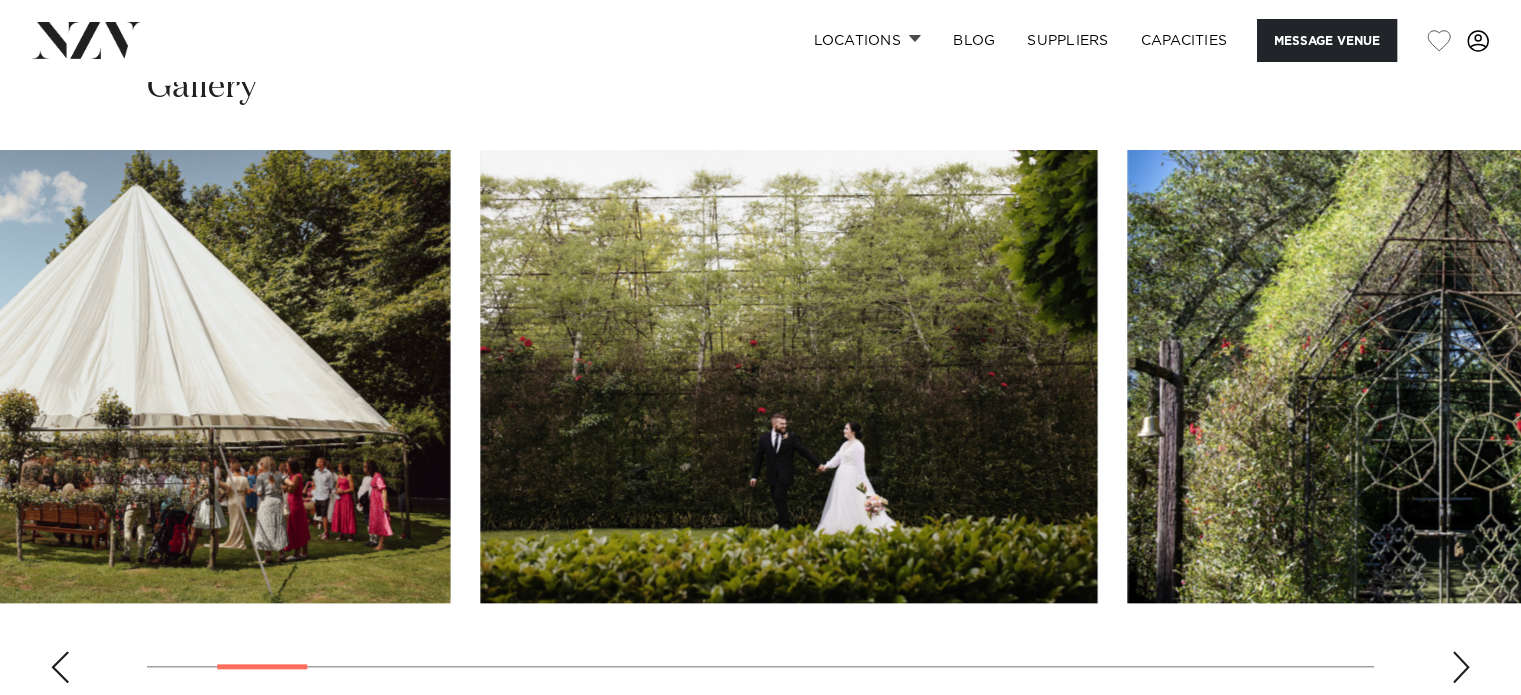 click at bounding box center (788, 376) 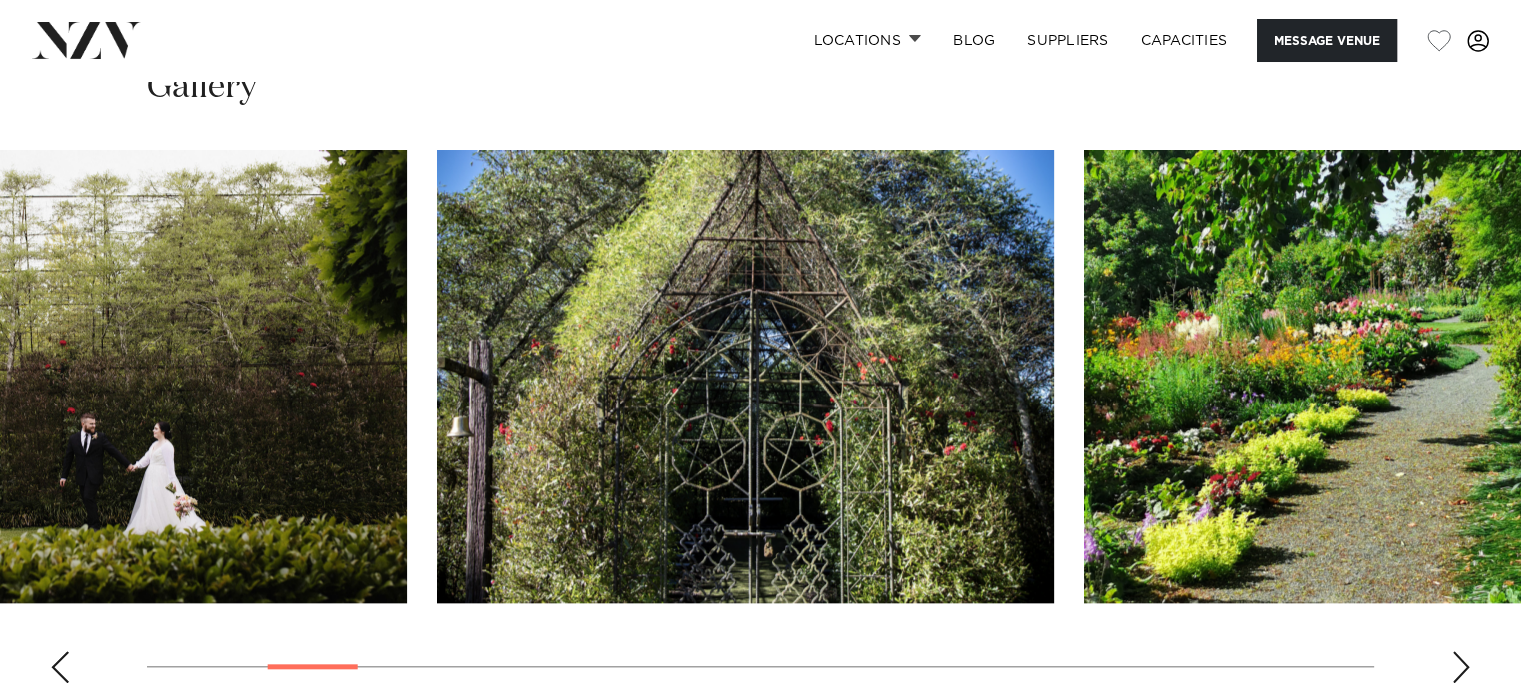 click on "Gallery" at bounding box center (760, 382) 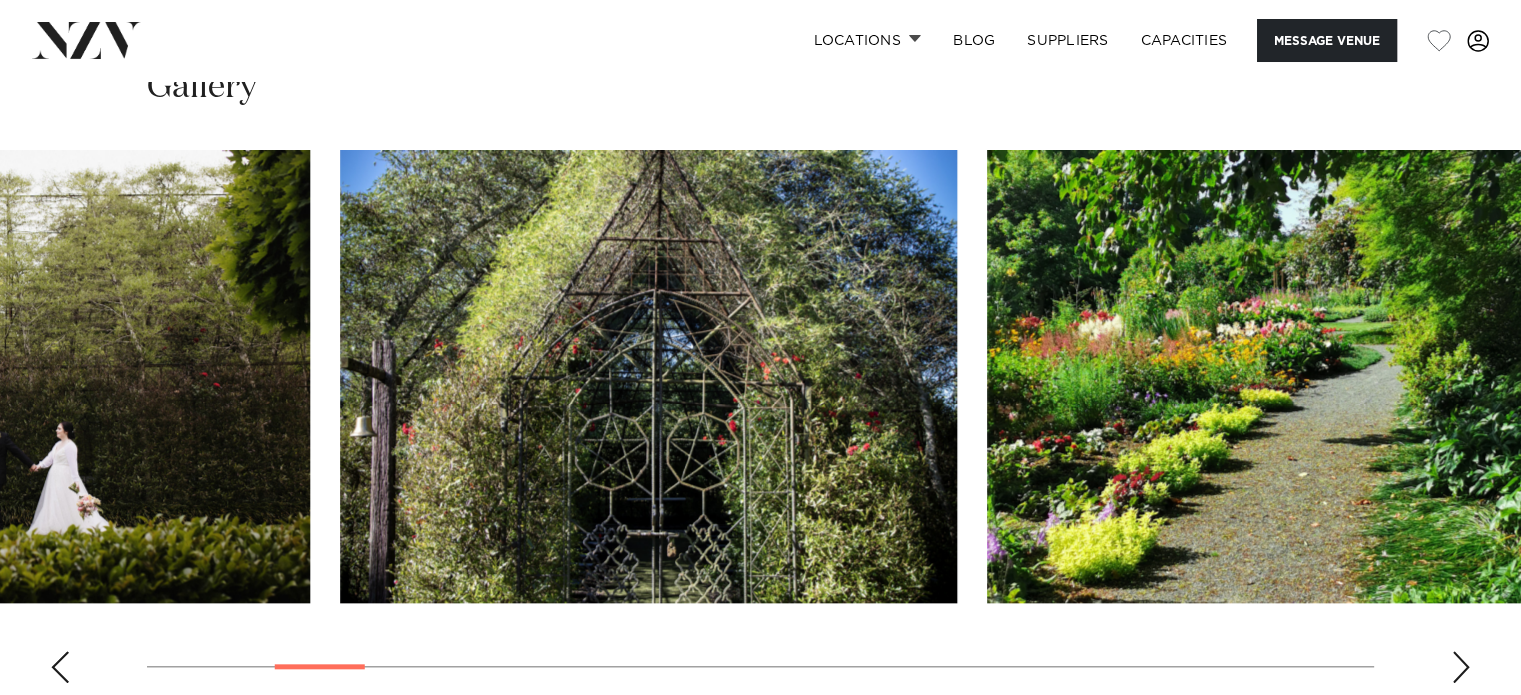 click at bounding box center (1, 376) 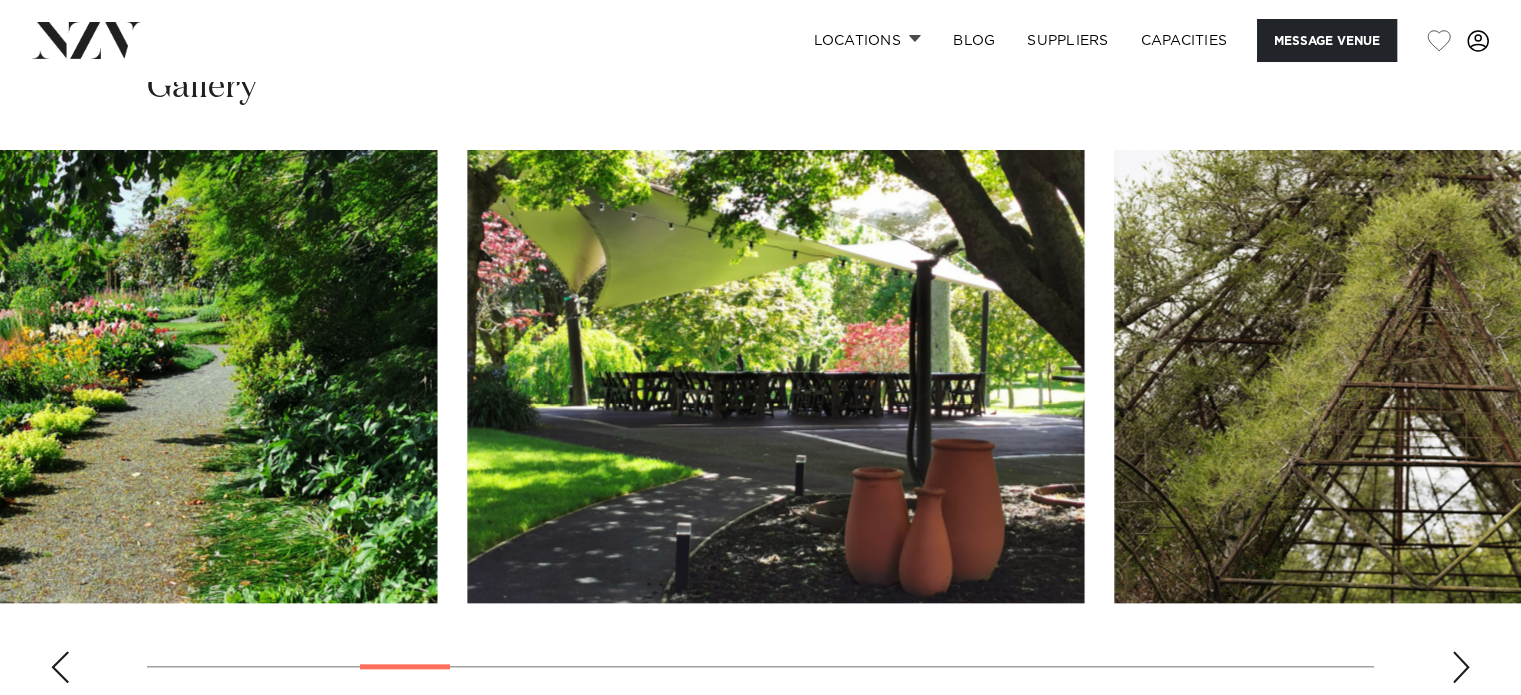 click at bounding box center (128, 376) 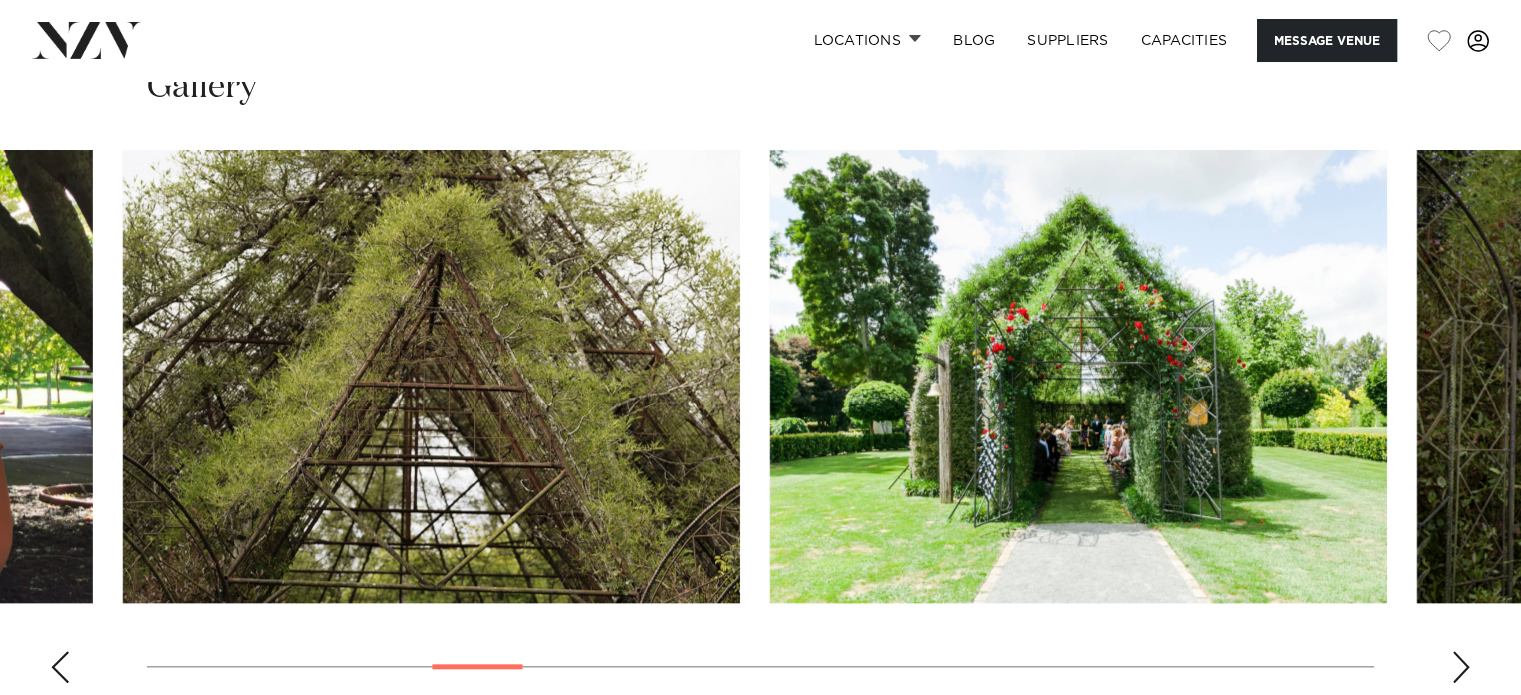 click at bounding box center [431, 376] 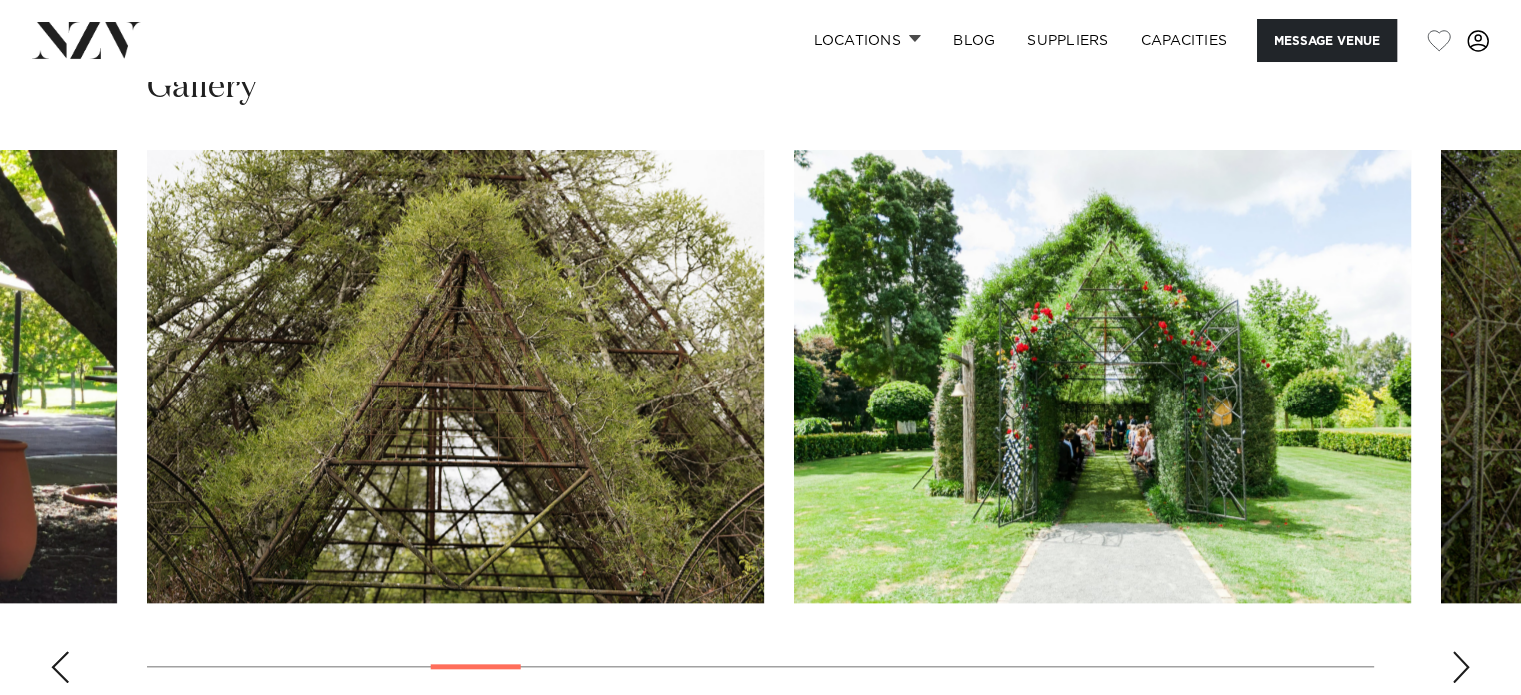 click at bounding box center (1461, 667) 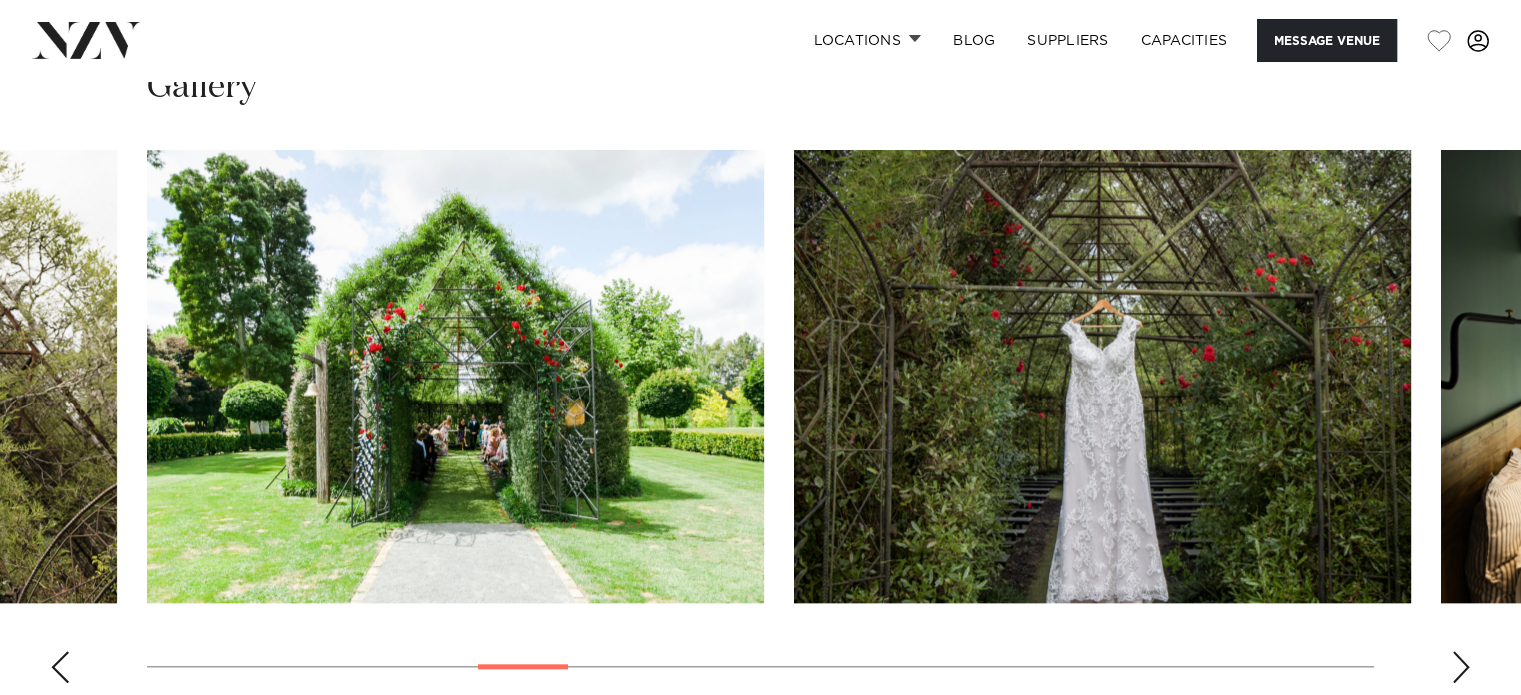 click at bounding box center [1461, 667] 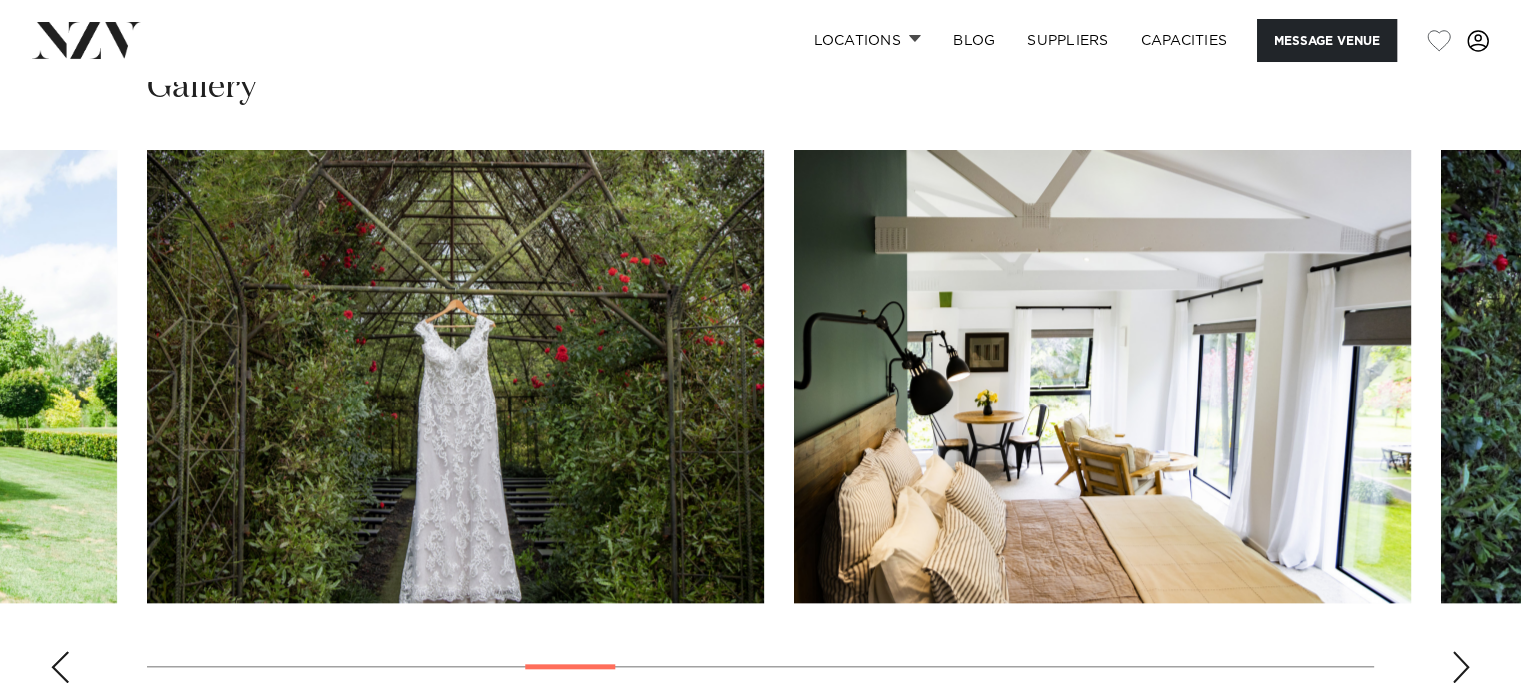 click at bounding box center (1461, 667) 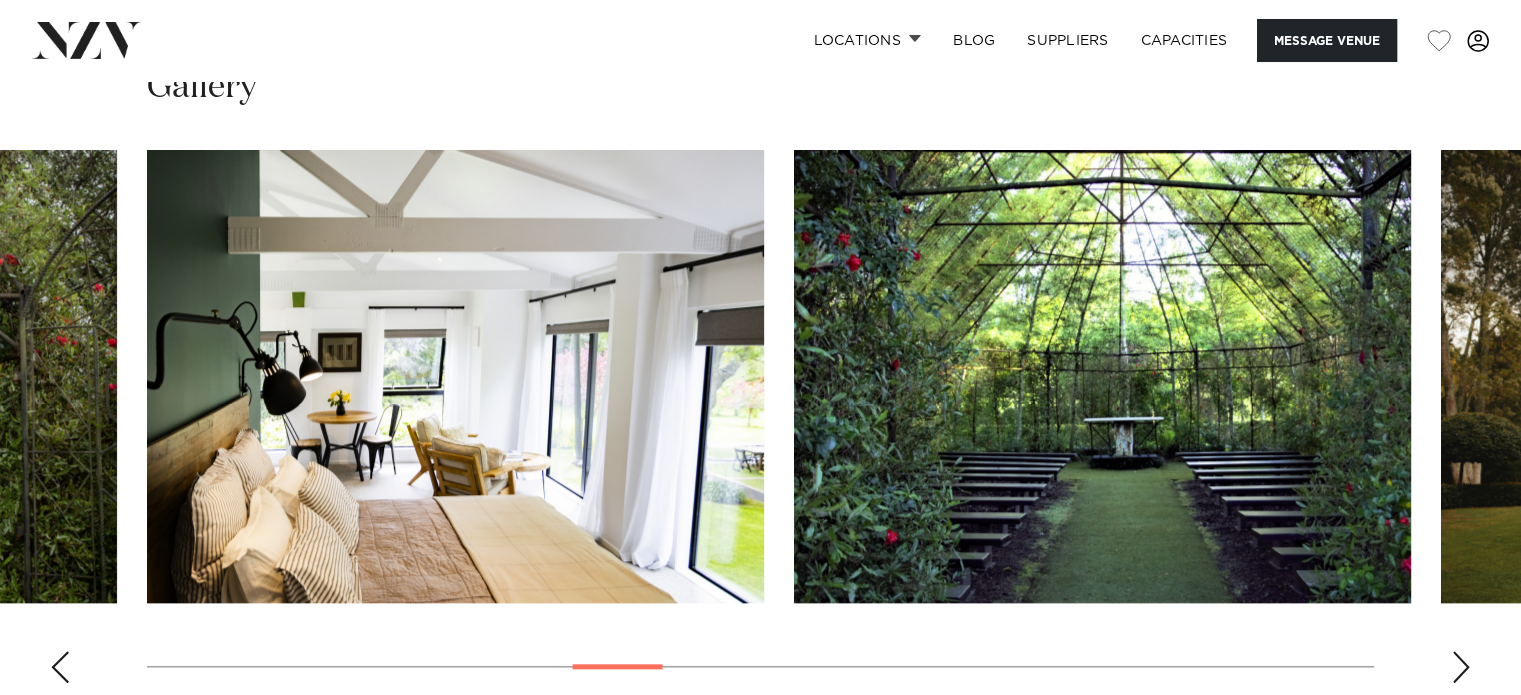 click at bounding box center (1461, 667) 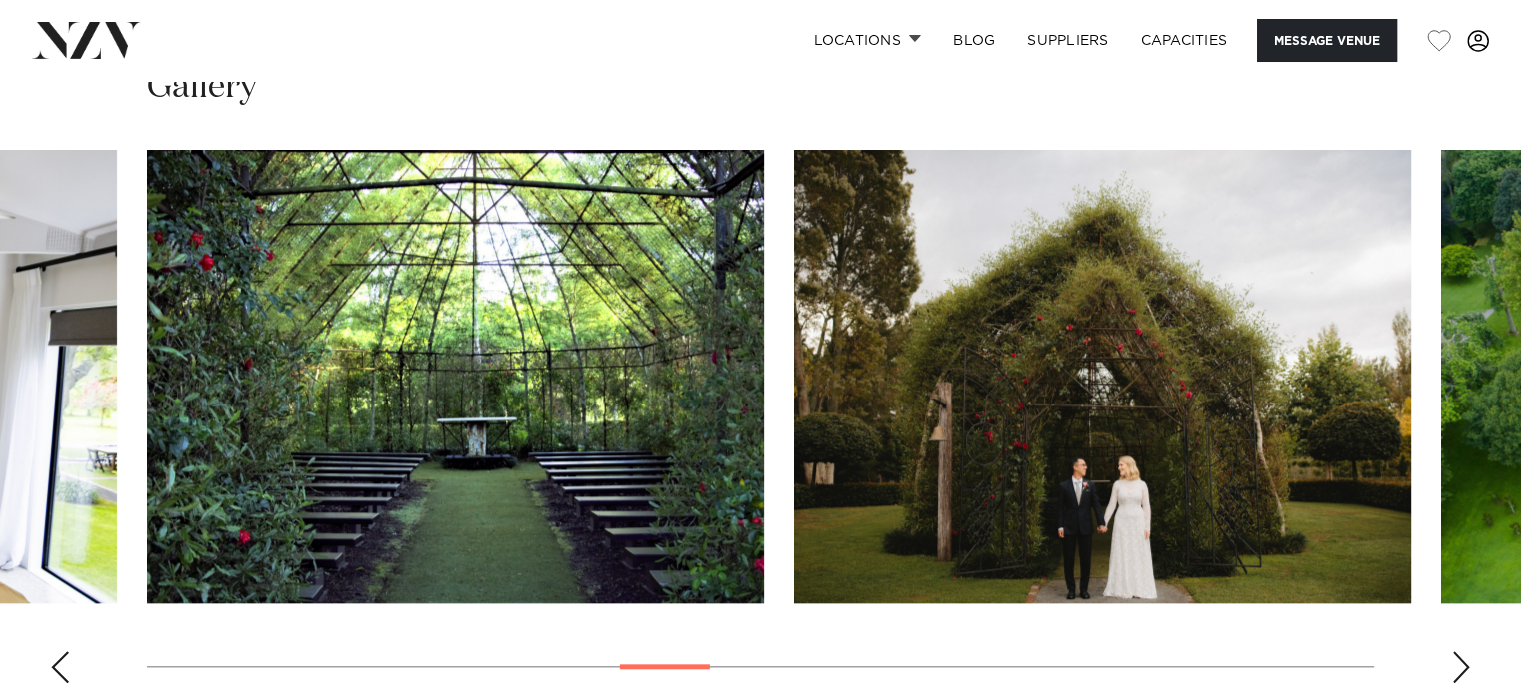 click at bounding box center (1461, 667) 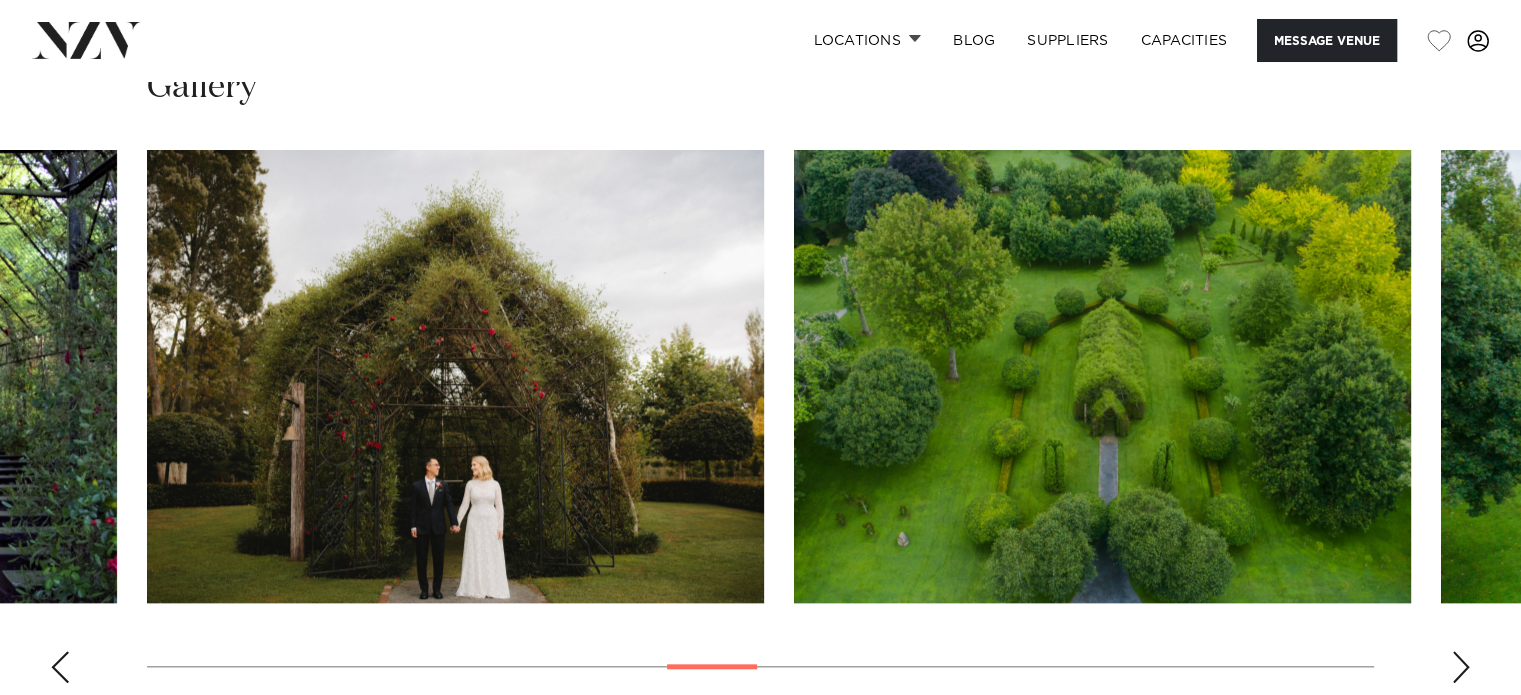 click at bounding box center (1461, 667) 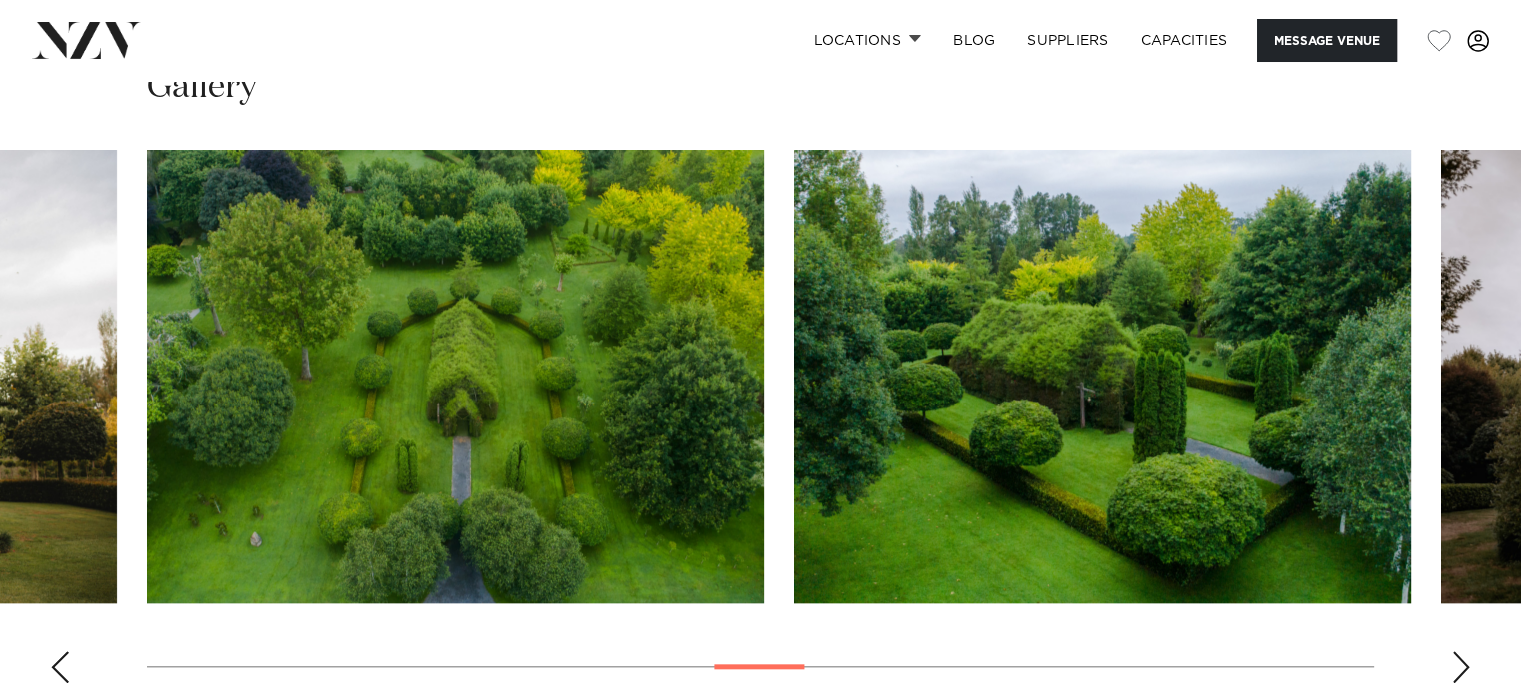 click at bounding box center [1461, 667] 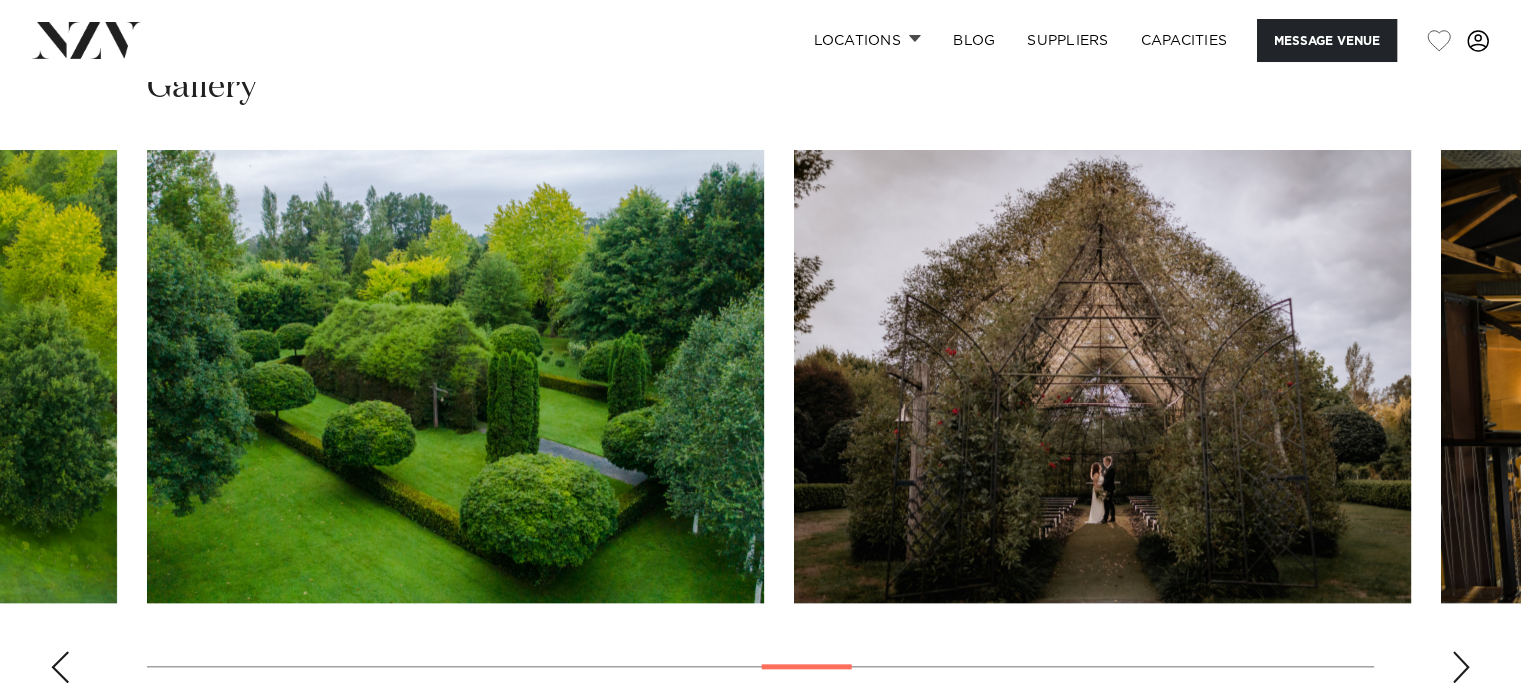 click at bounding box center [1461, 667] 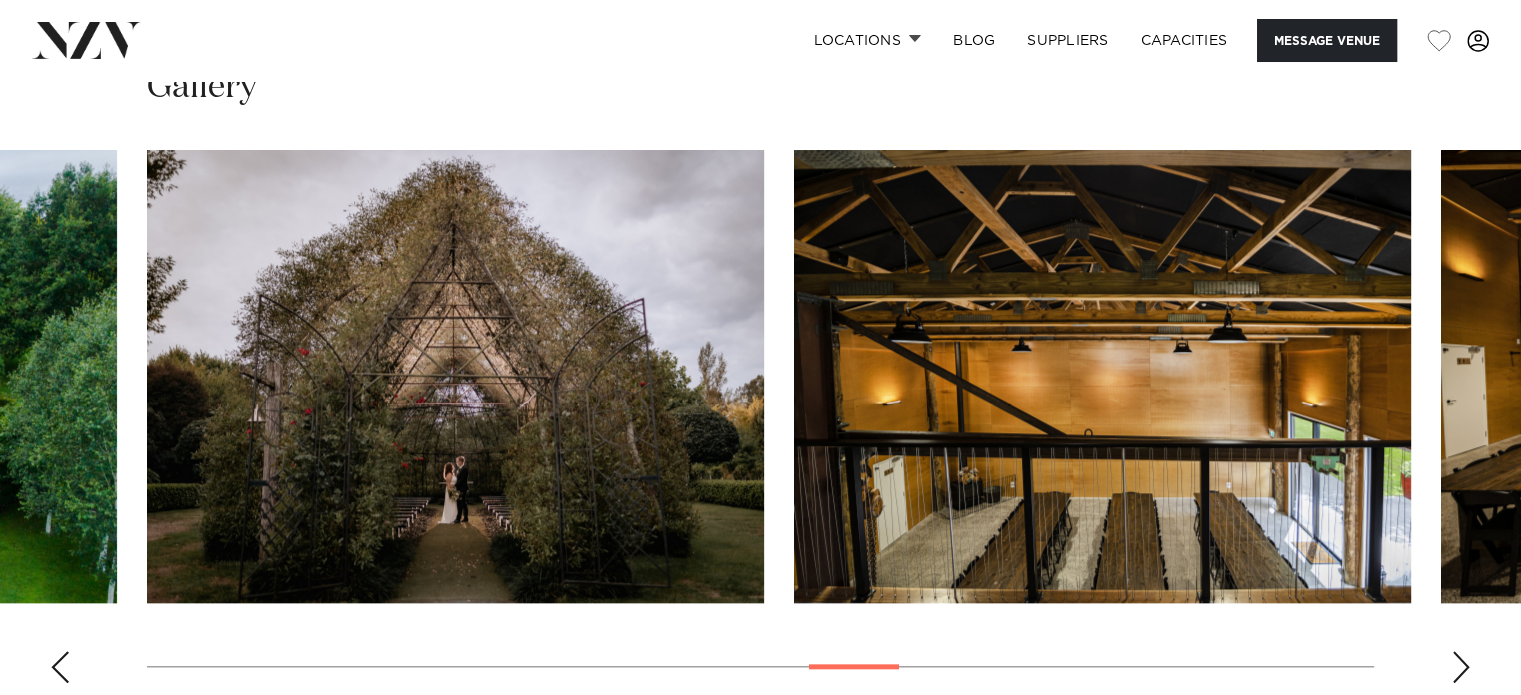 click at bounding box center (1461, 667) 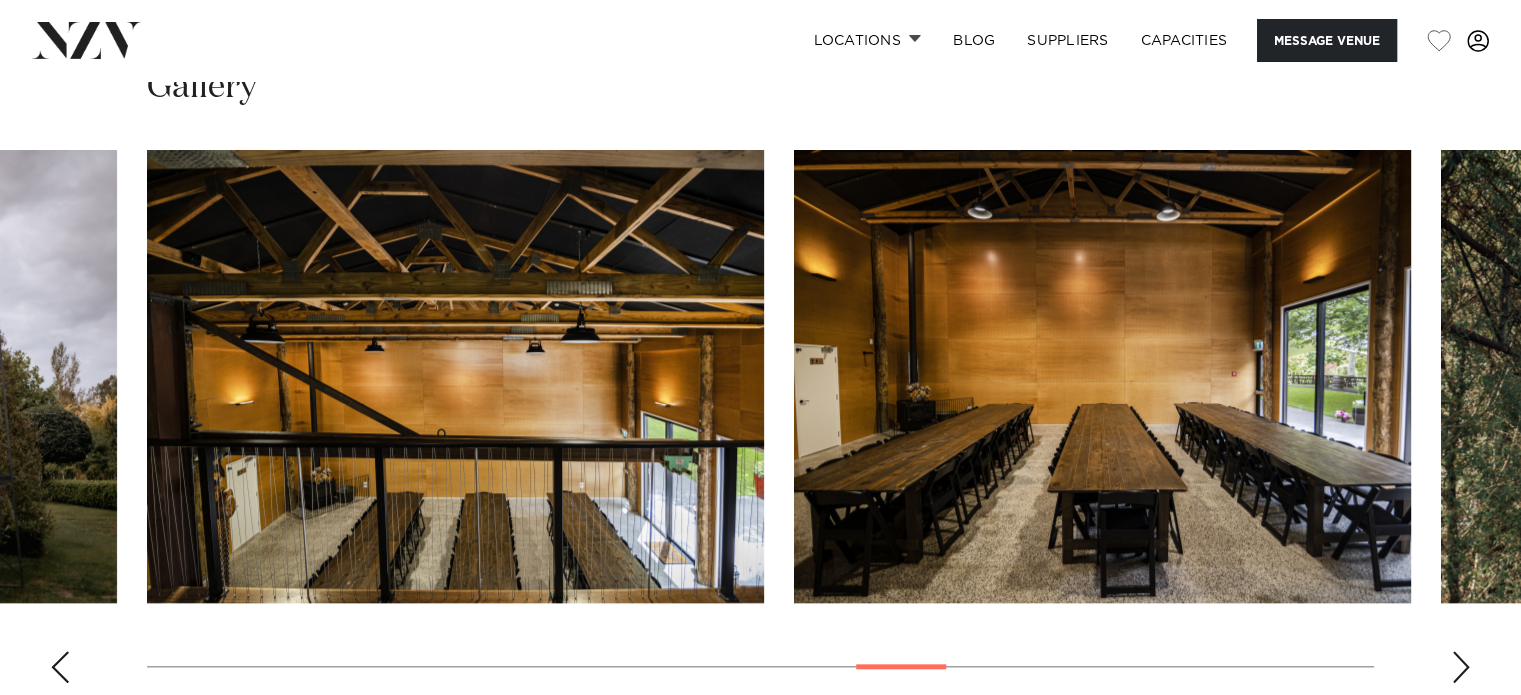 click at bounding box center [1461, 667] 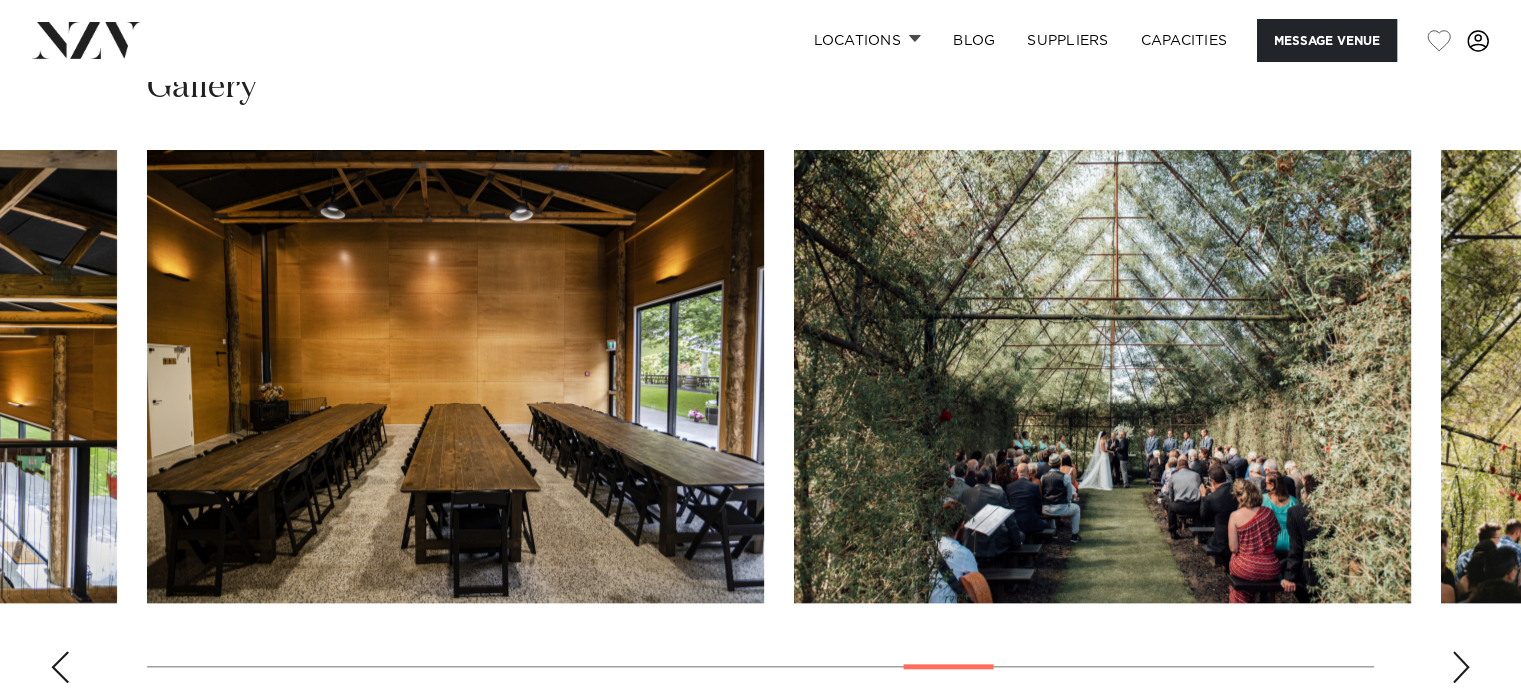 click at bounding box center [1461, 667] 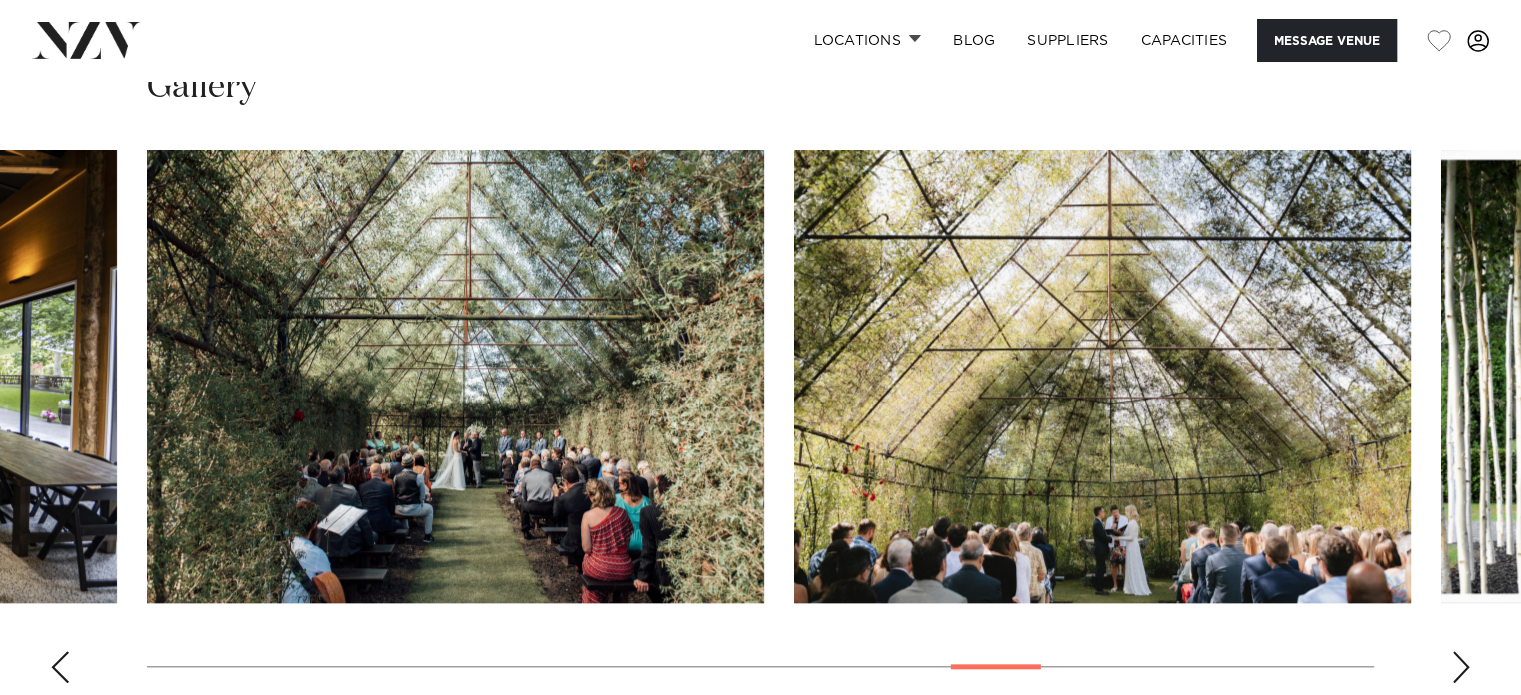 click at bounding box center [1461, 667] 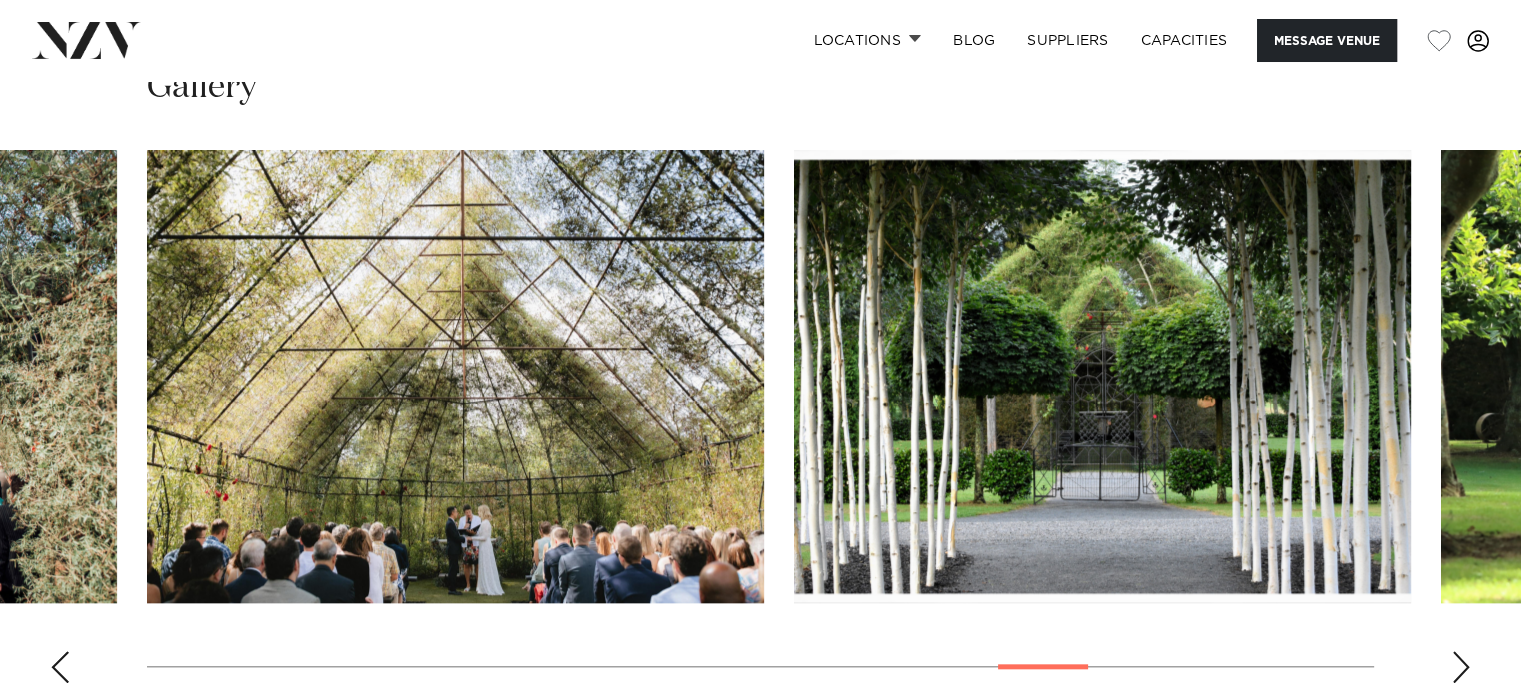 click at bounding box center (1461, 667) 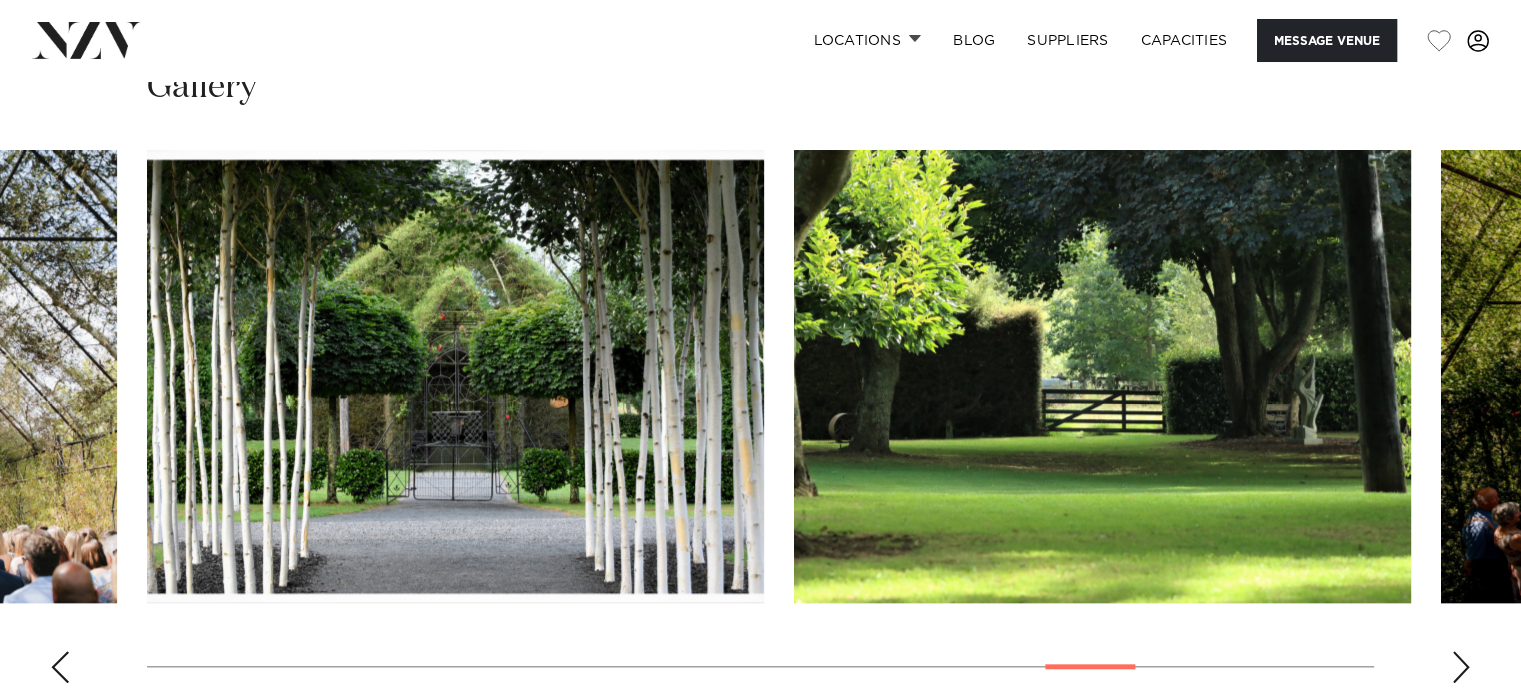 click at bounding box center (1461, 667) 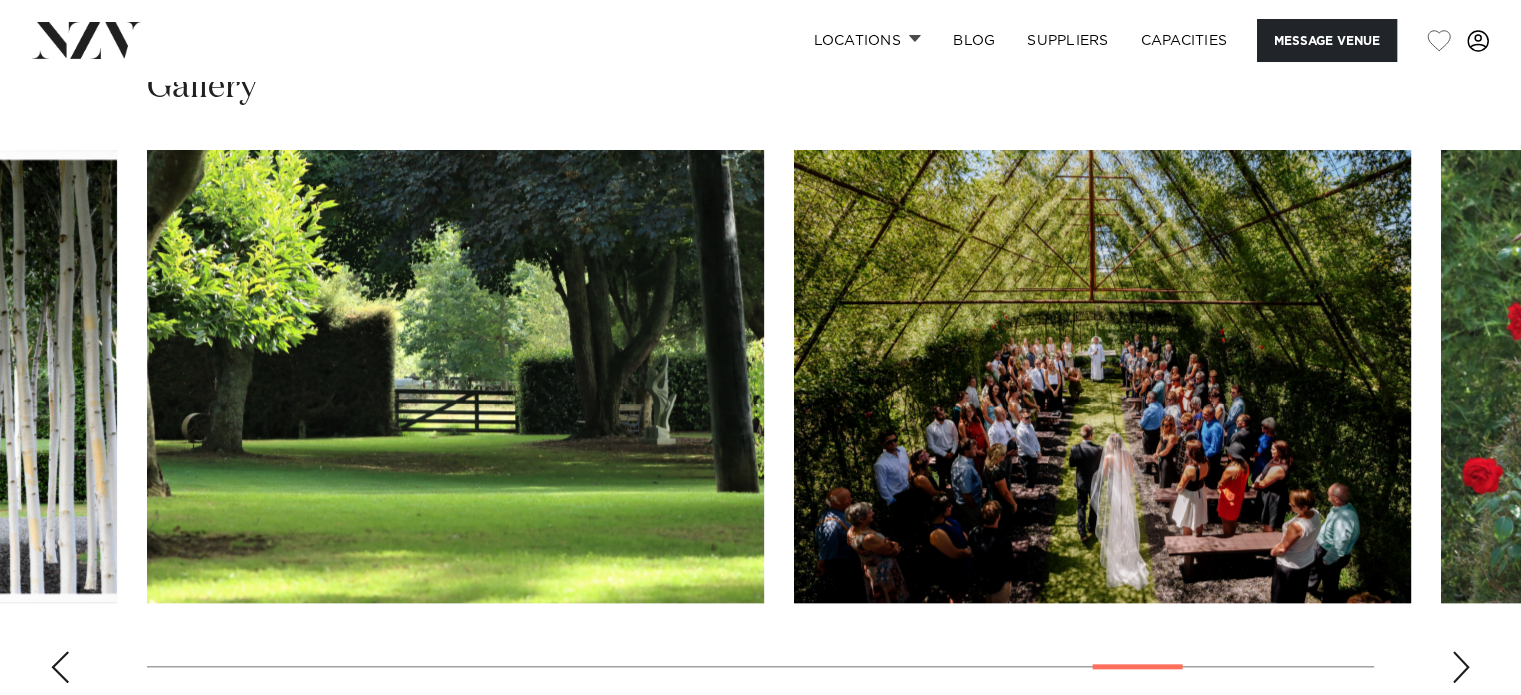 click at bounding box center (1461, 667) 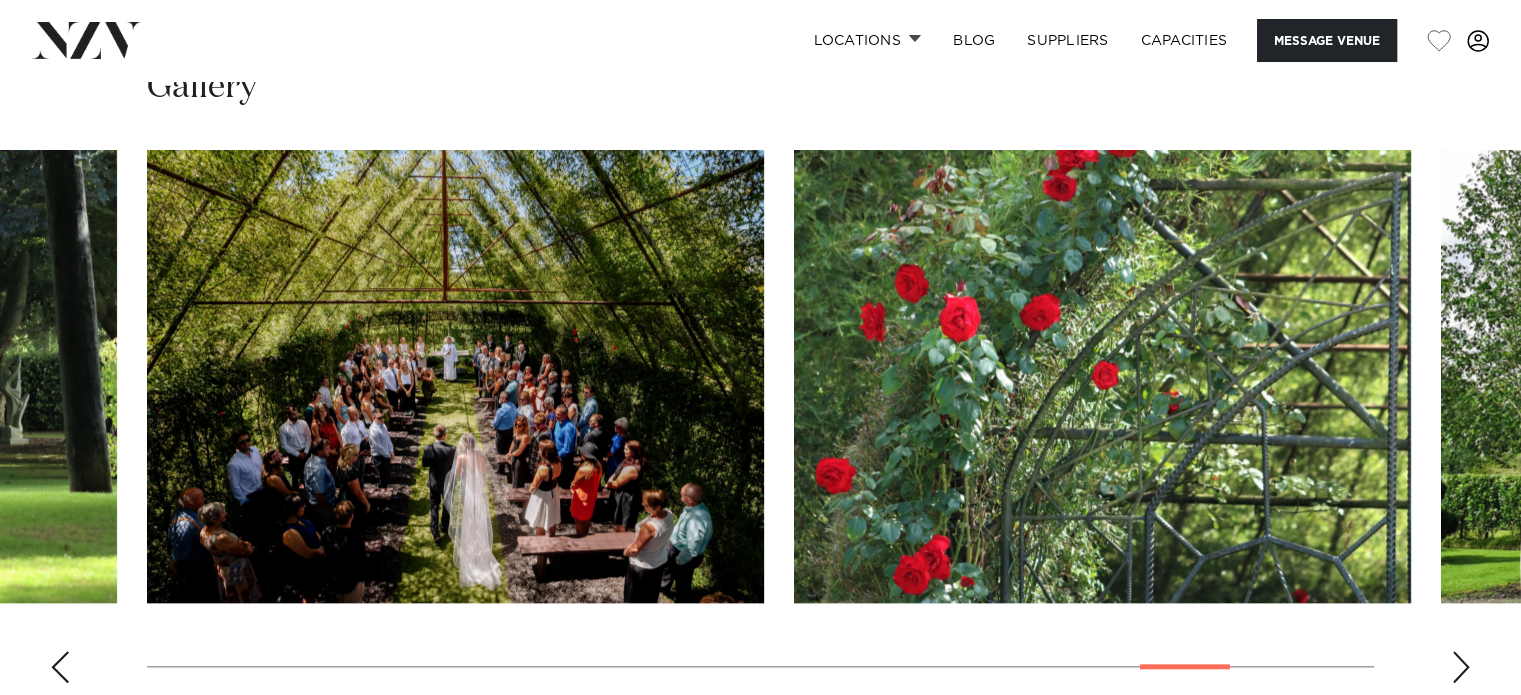 click at bounding box center [1461, 667] 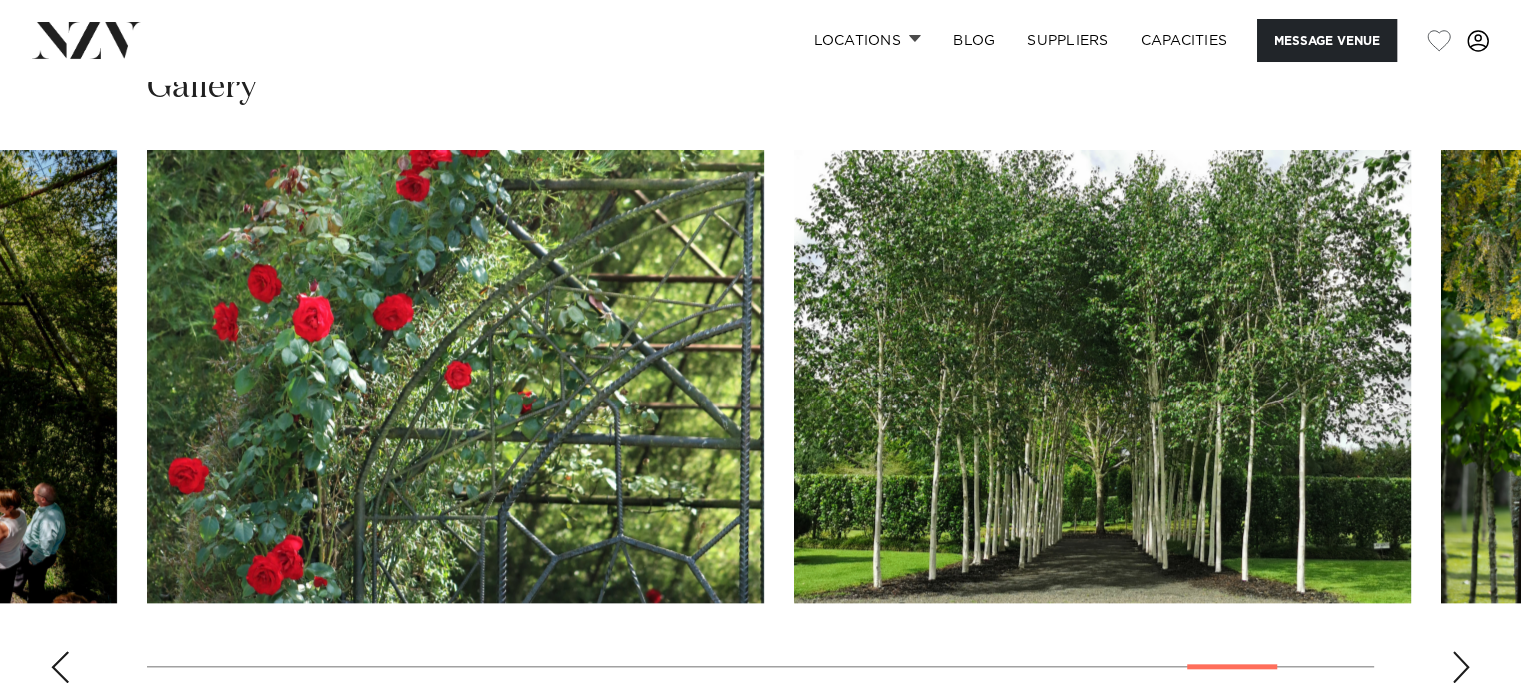 click at bounding box center (1461, 667) 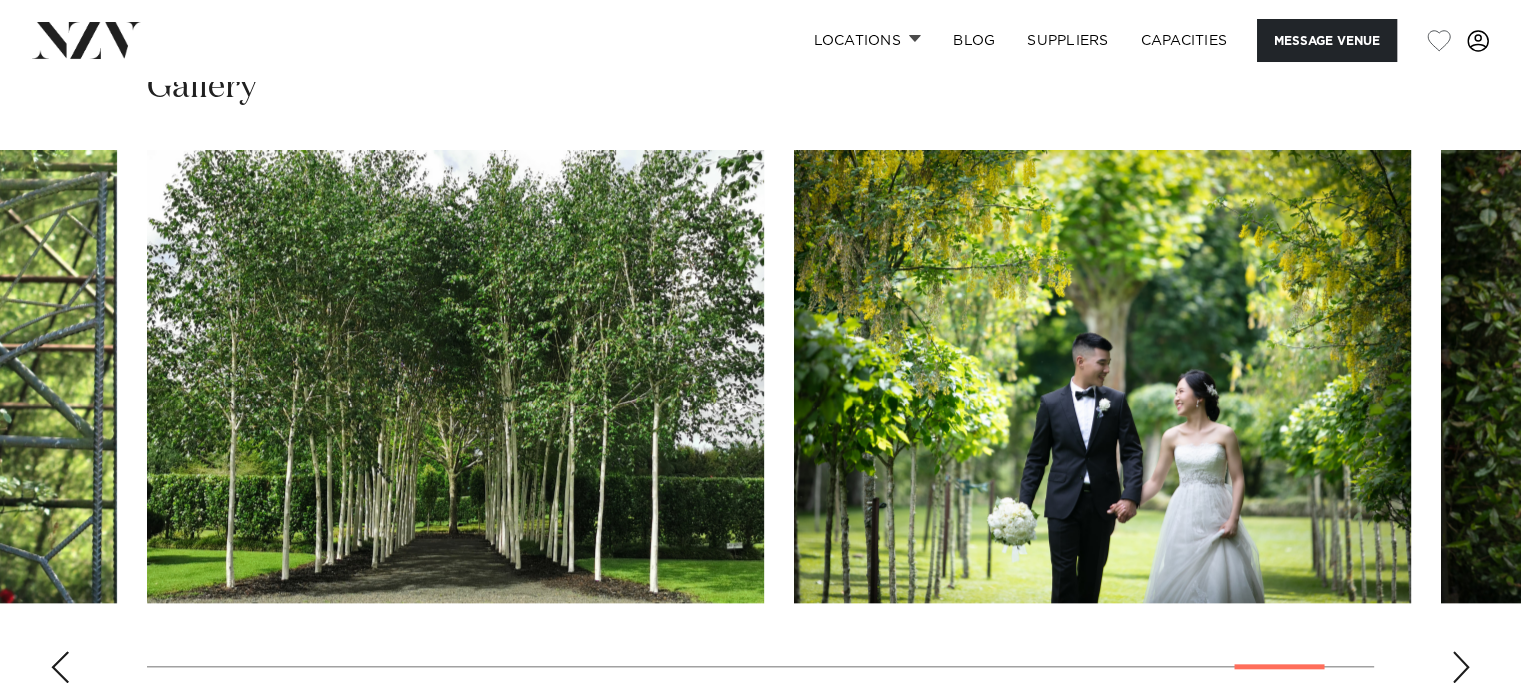 click at bounding box center (1461, 667) 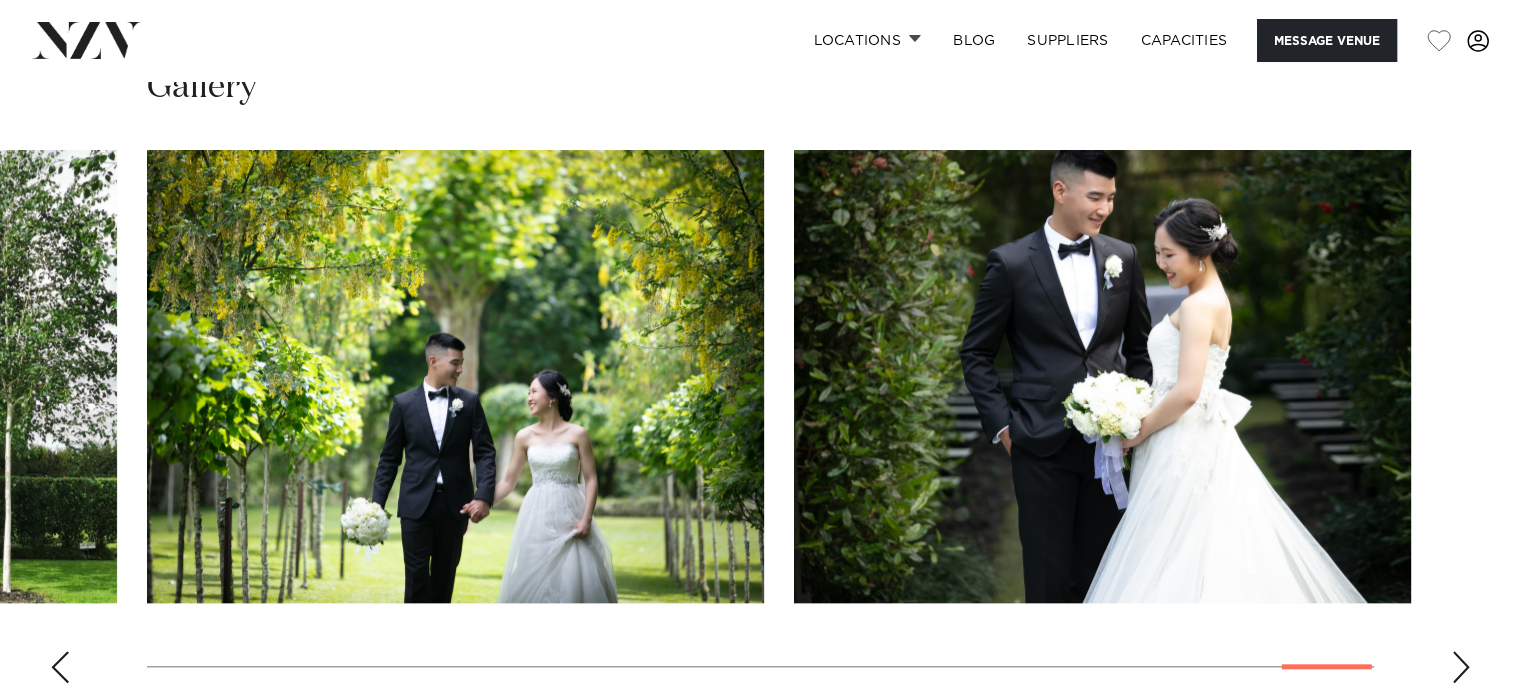 click at bounding box center (1461, 667) 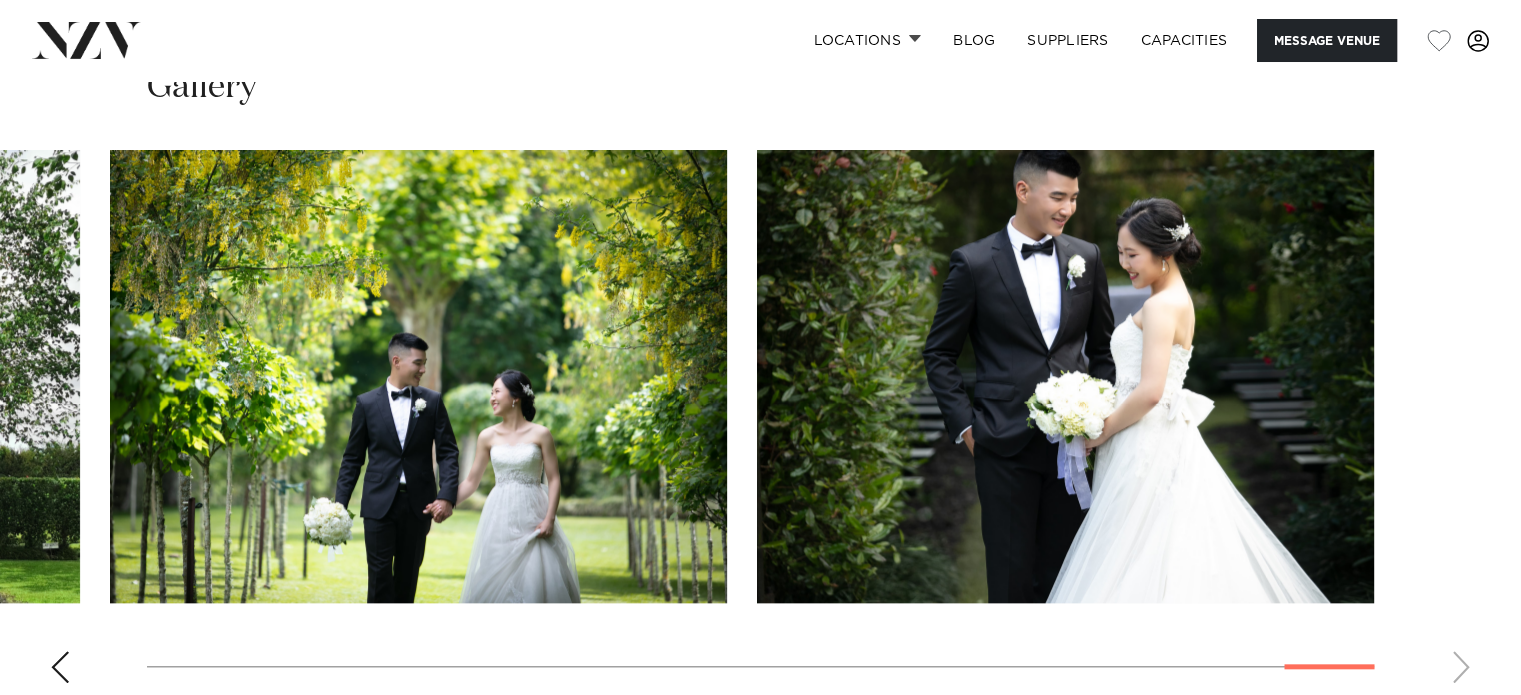 click at bounding box center (60, 667) 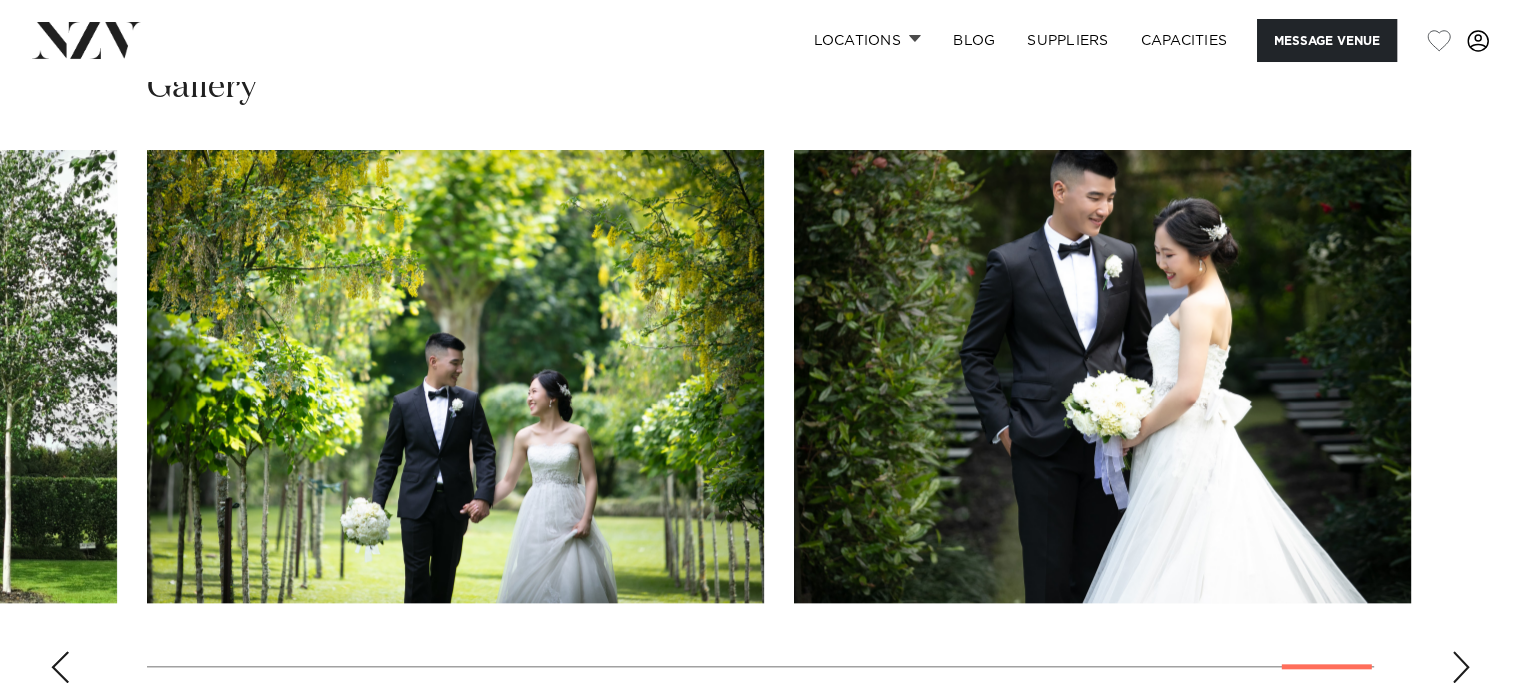 click at bounding box center [60, 667] 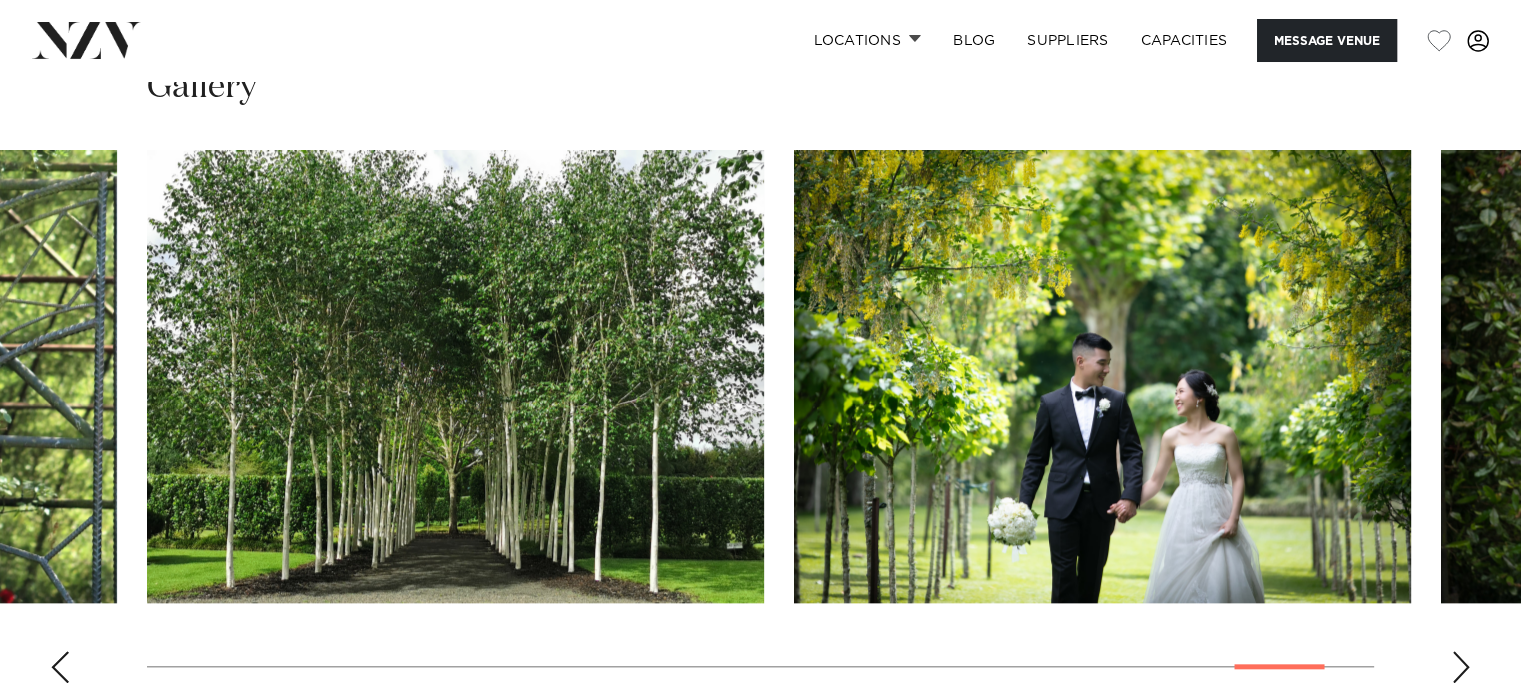 click at bounding box center (60, 667) 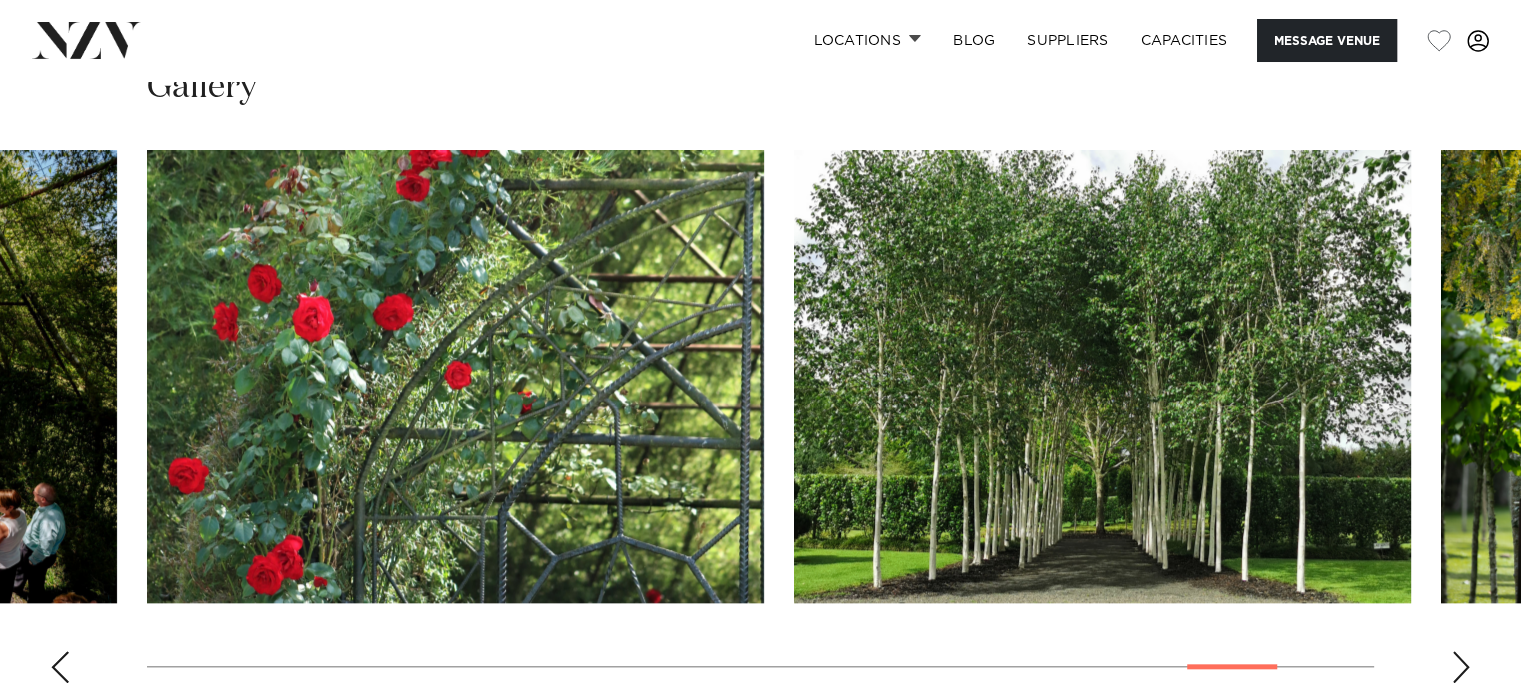 click at bounding box center [60, 667] 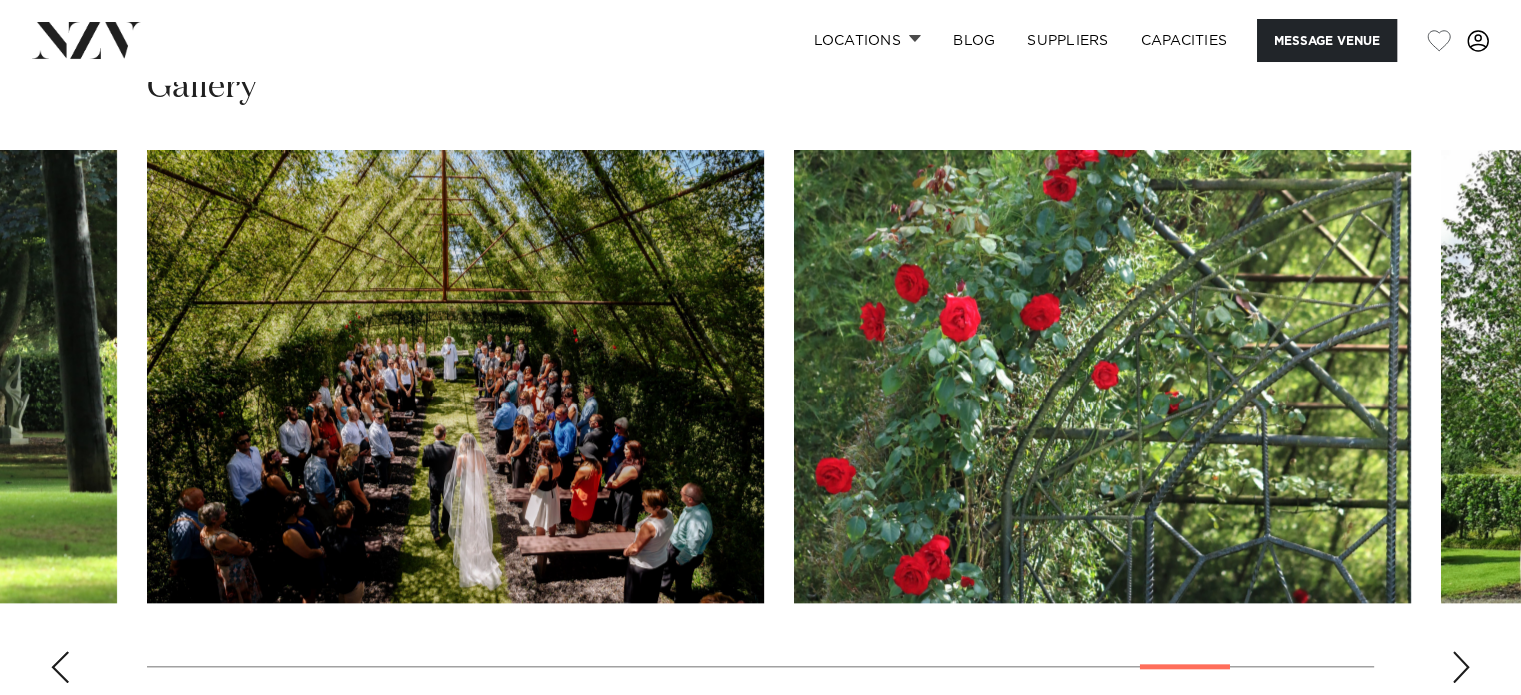 click at bounding box center [60, 667] 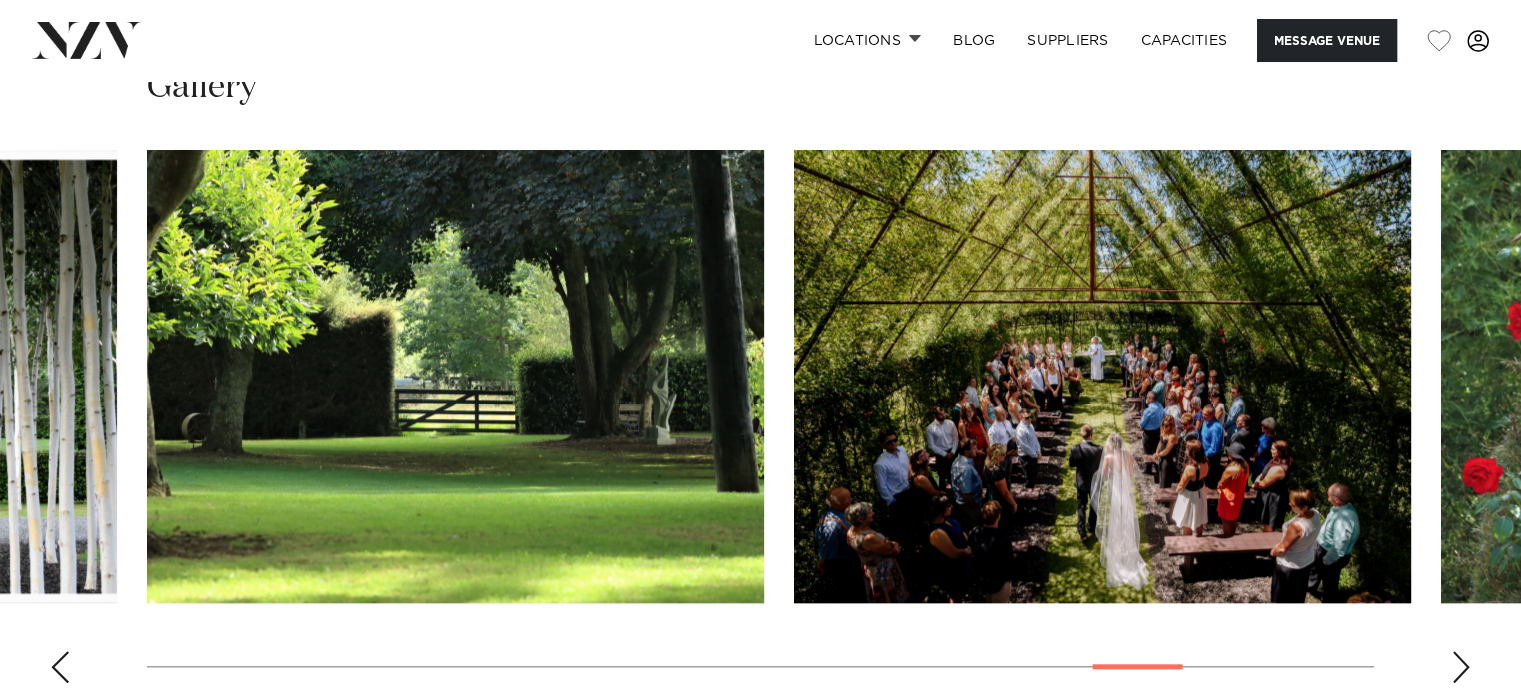 click at bounding box center [60, 667] 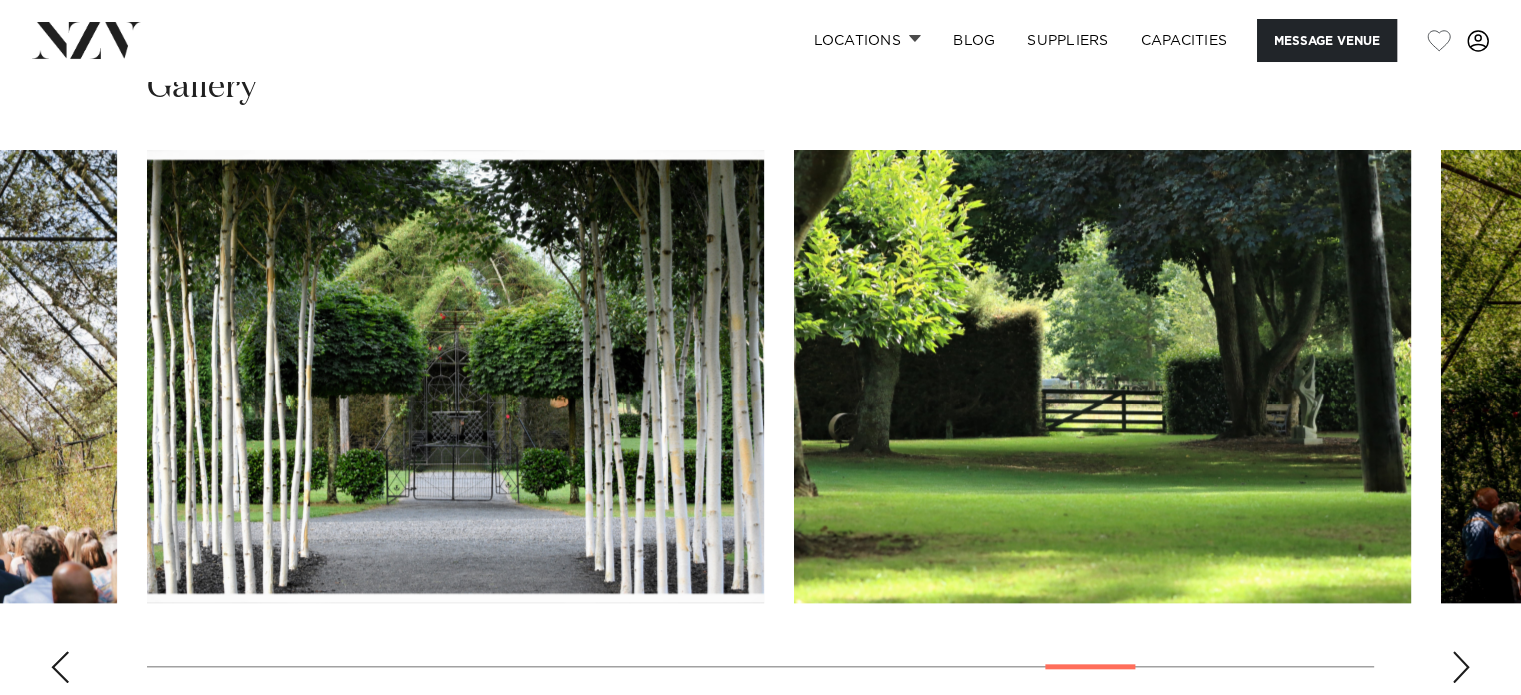 click at bounding box center [60, 667] 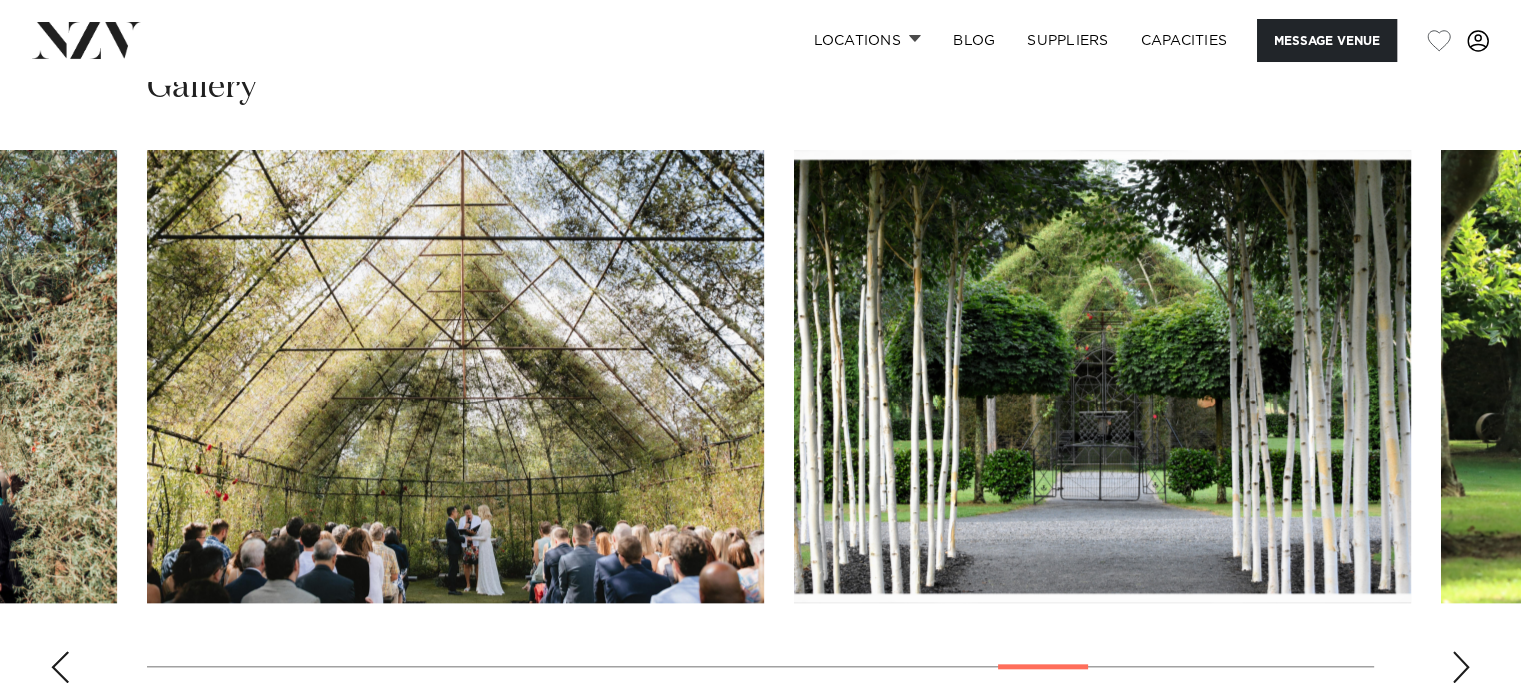 click at bounding box center [60, 667] 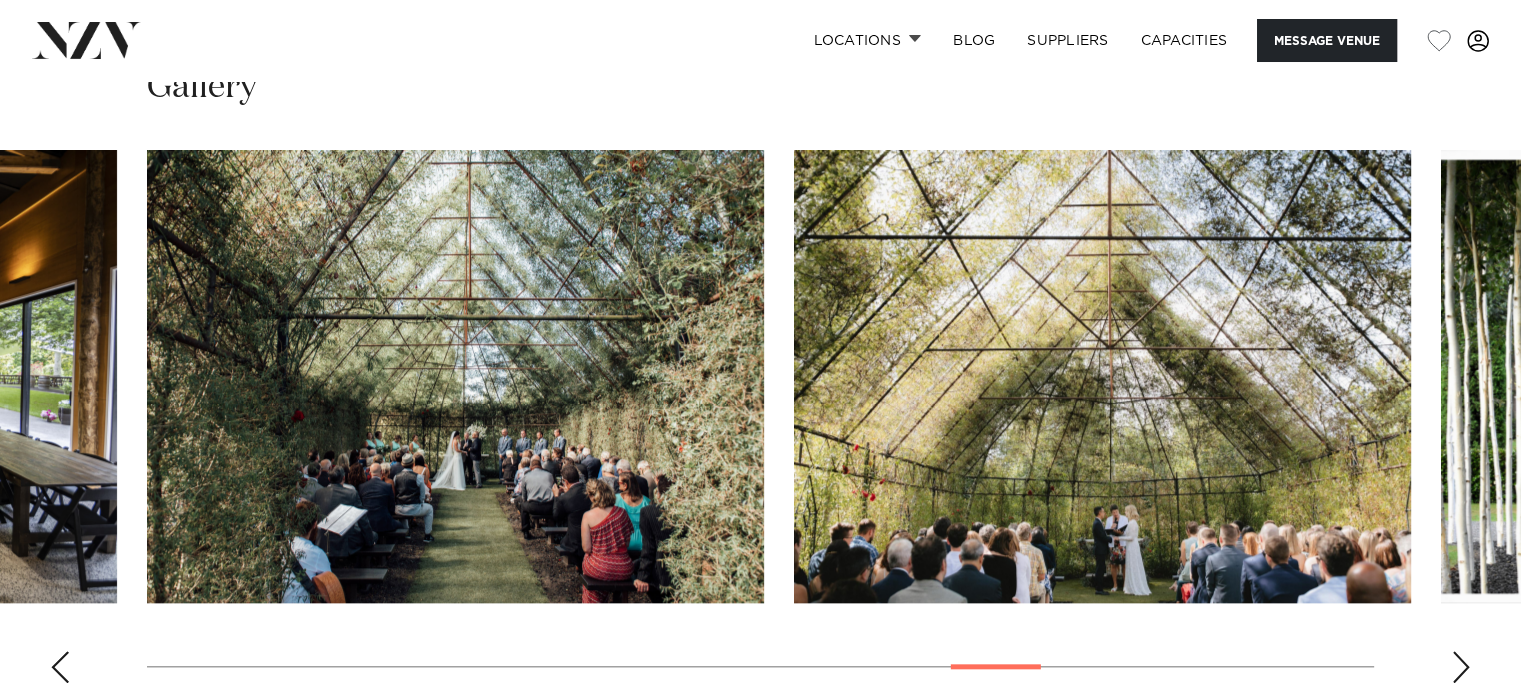 click at bounding box center [60, 667] 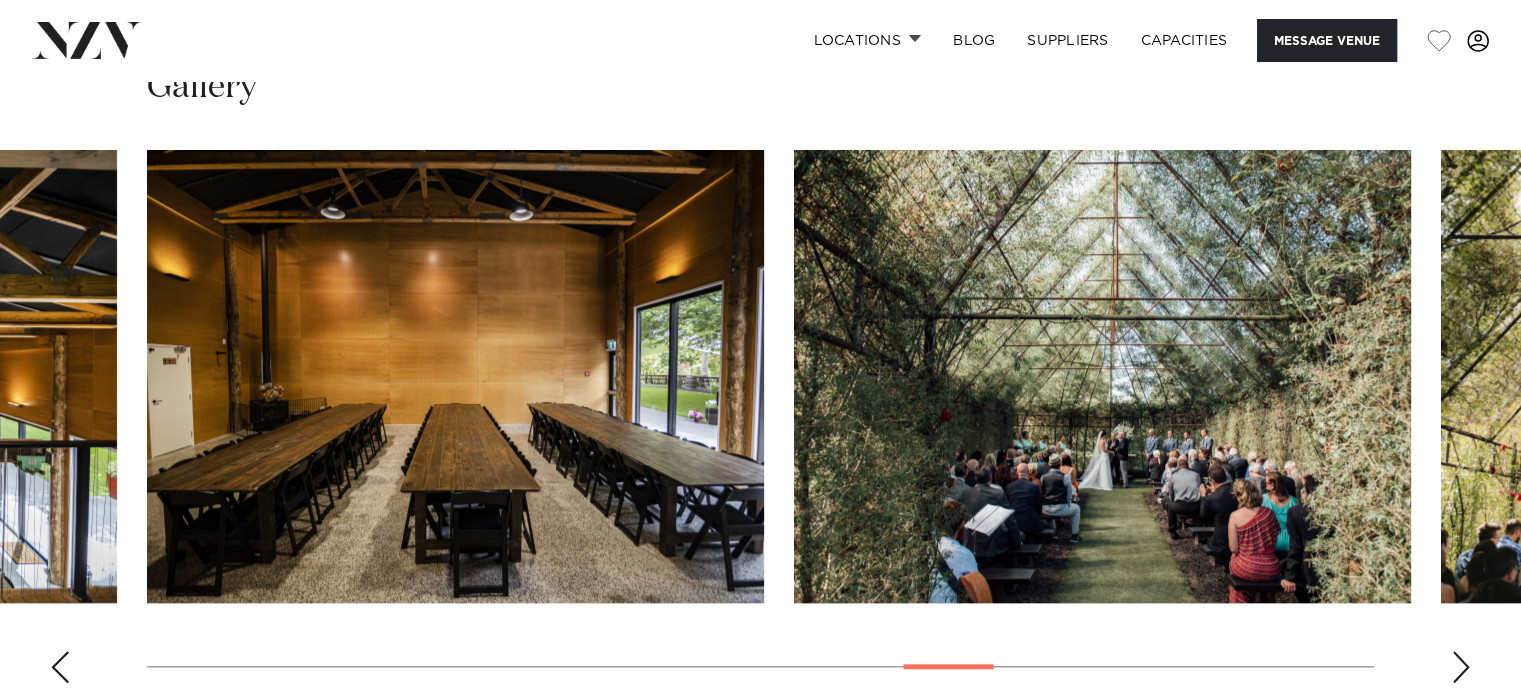 click at bounding box center (60, 667) 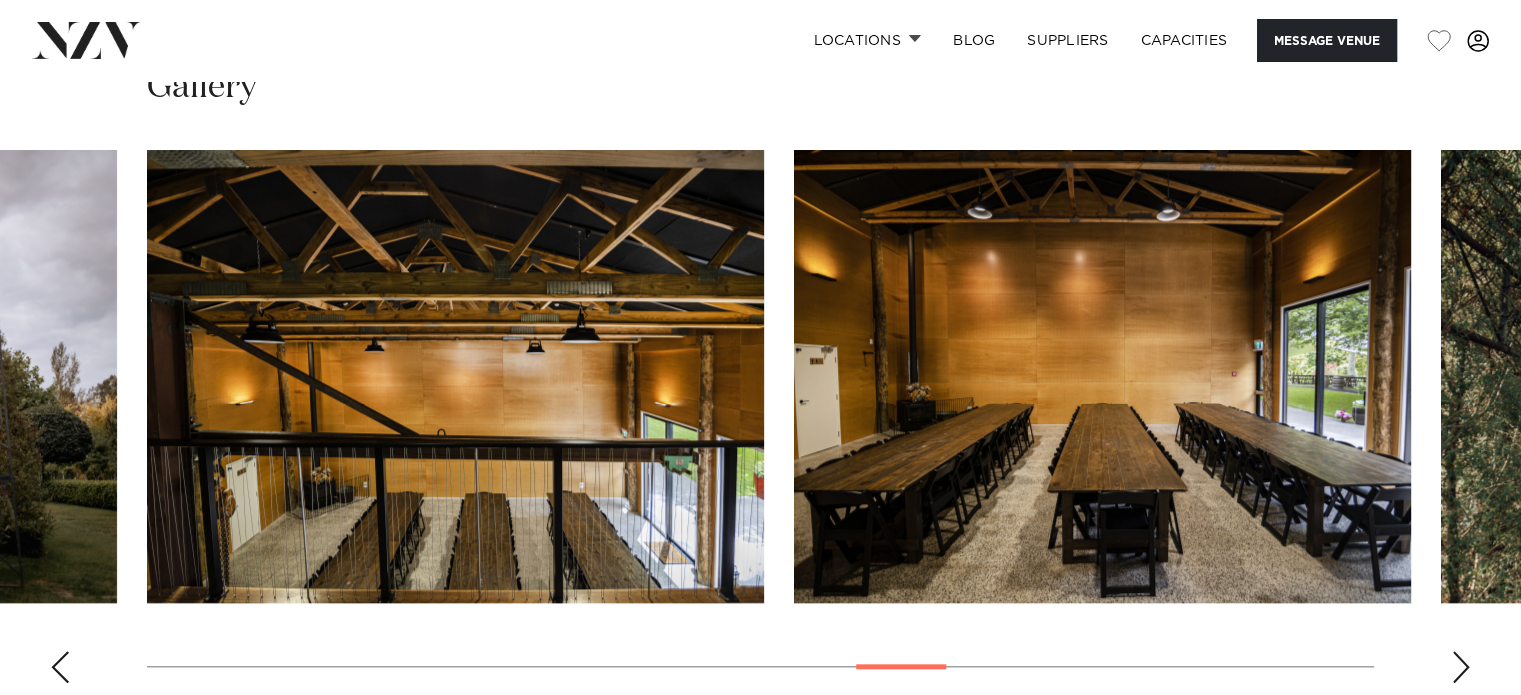 click at bounding box center [60, 667] 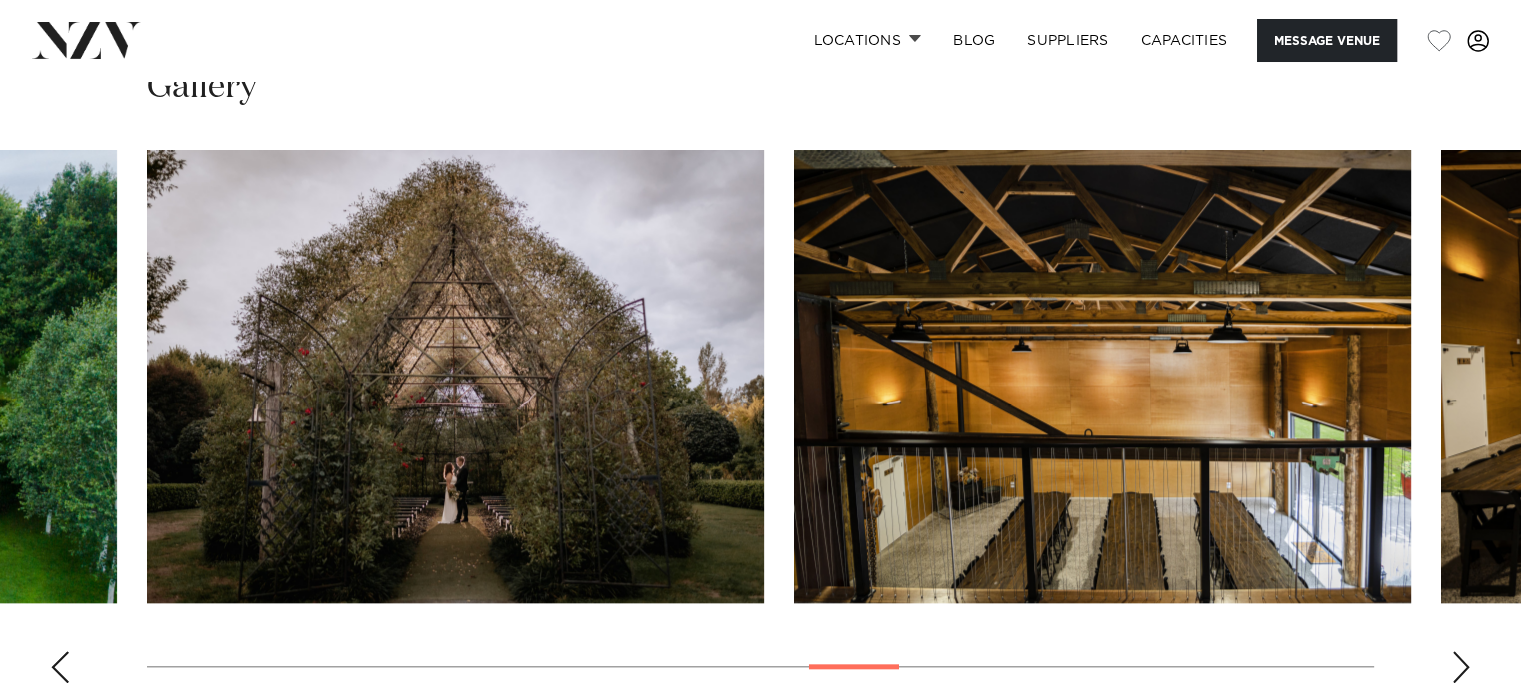 click at bounding box center (60, 667) 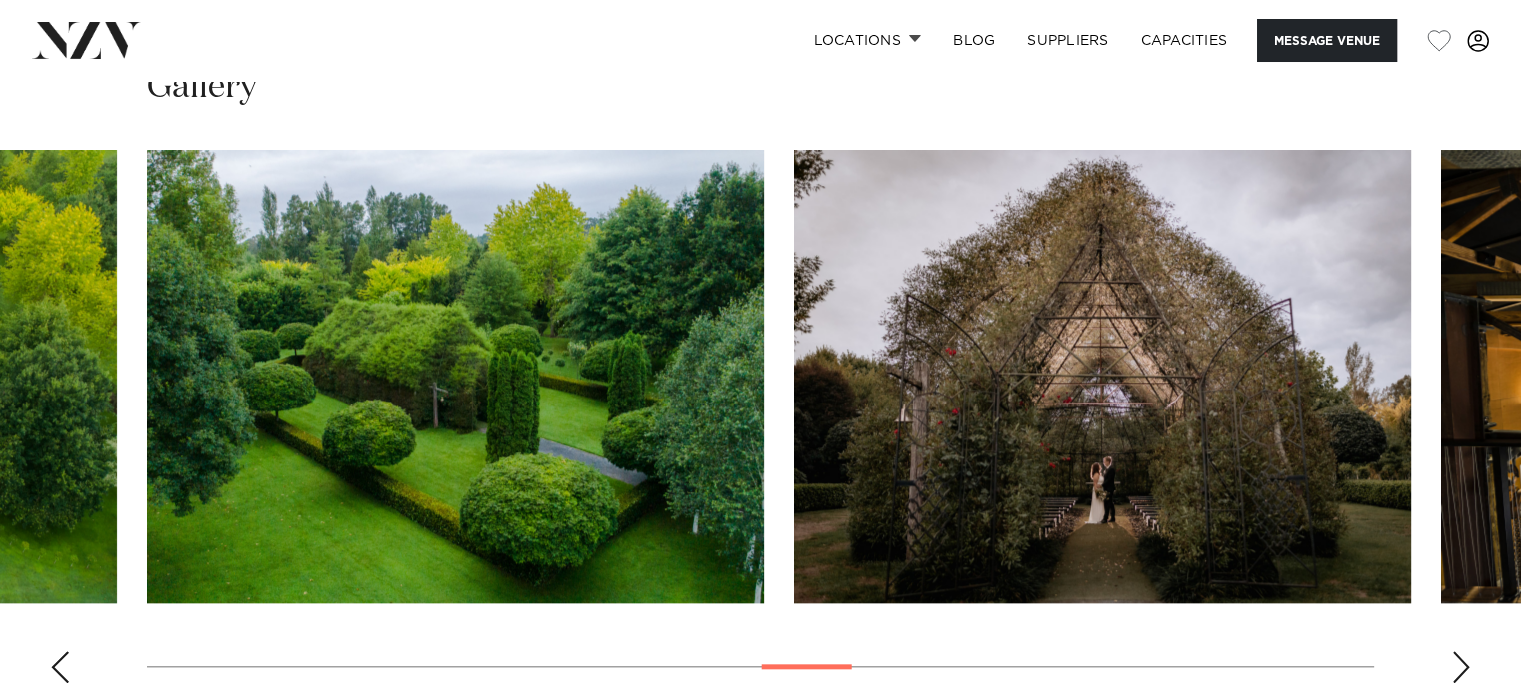 click at bounding box center [60, 667] 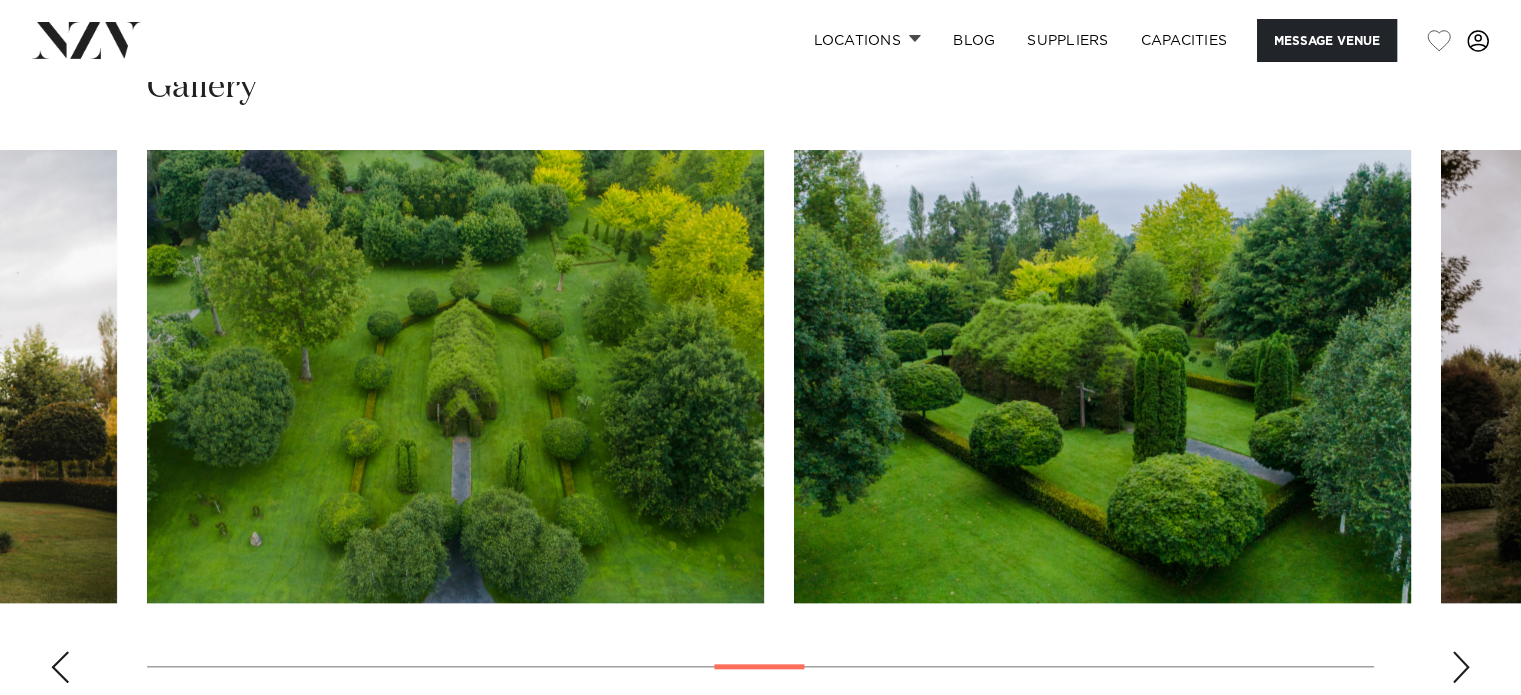 click at bounding box center [60, 667] 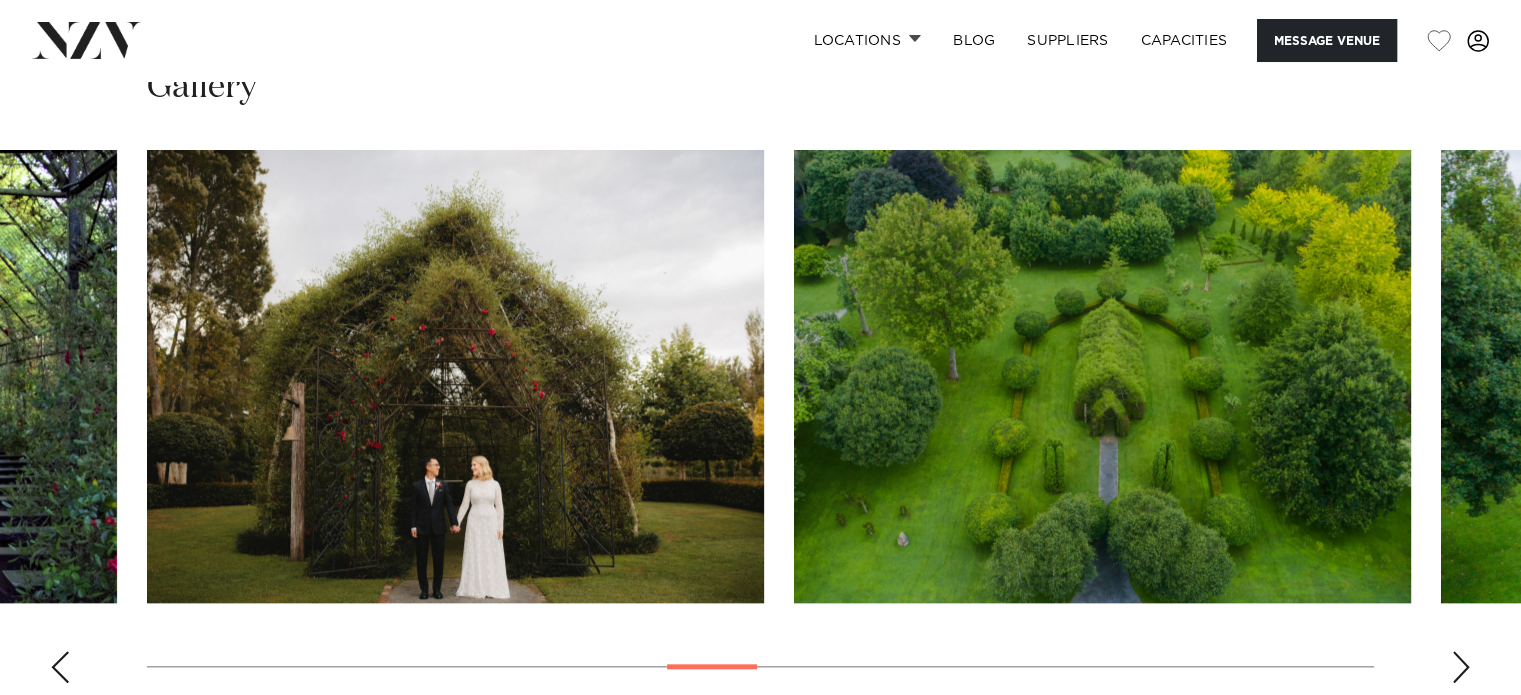 click at bounding box center (60, 667) 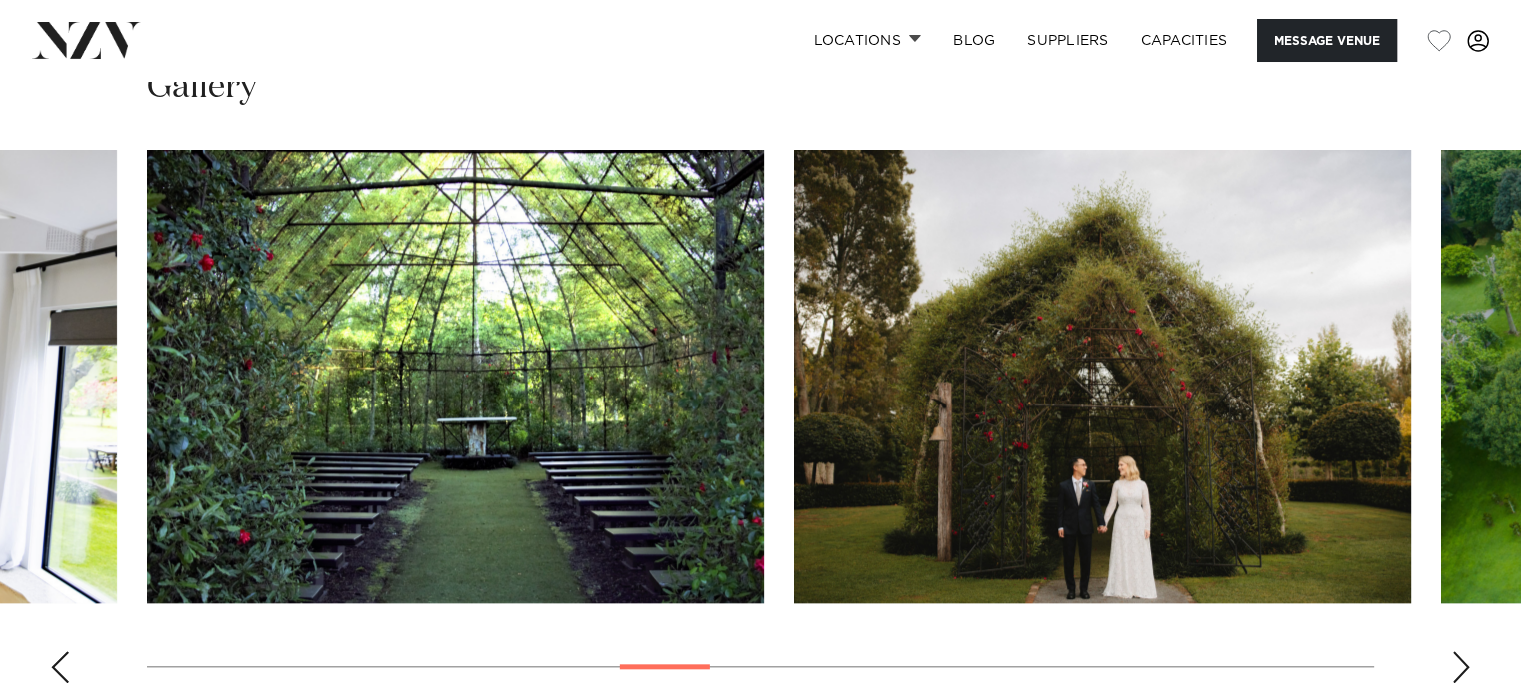 click at bounding box center (60, 667) 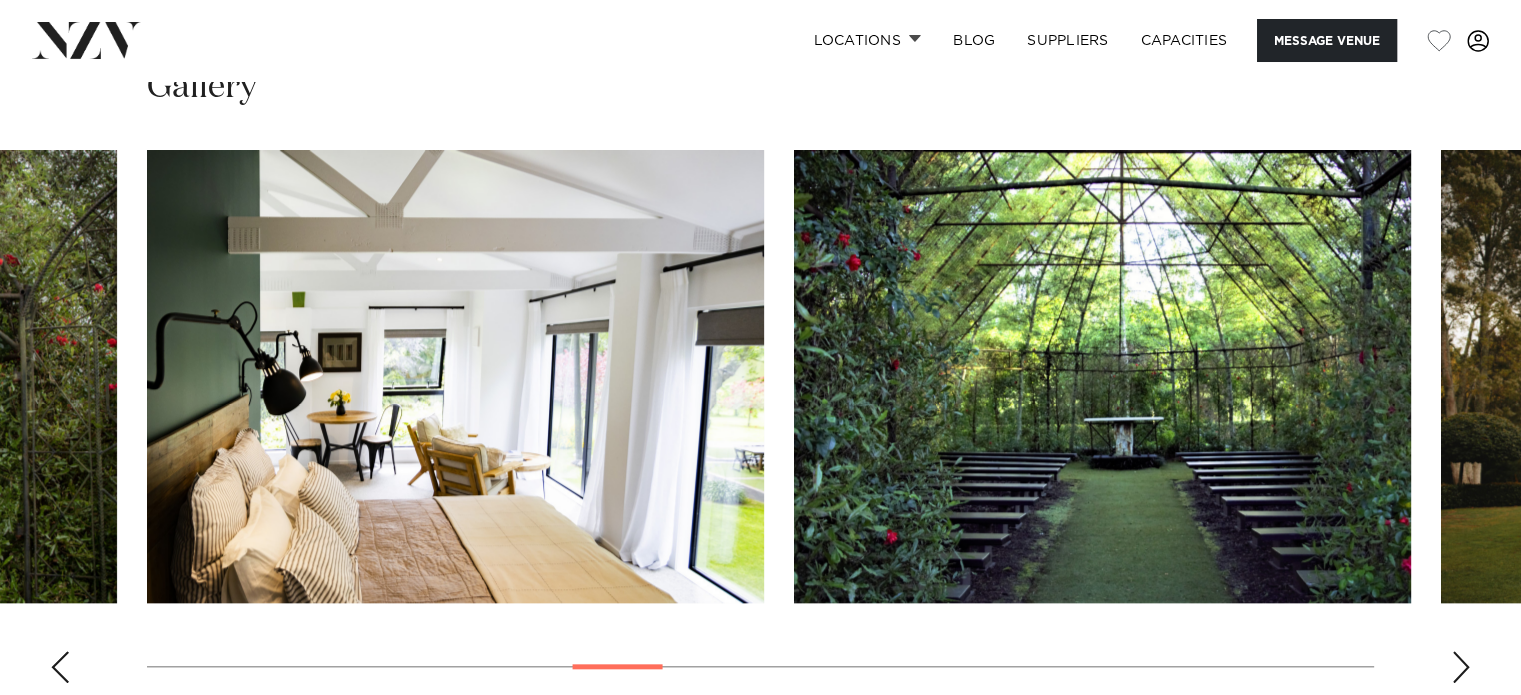 click at bounding box center [60, 667] 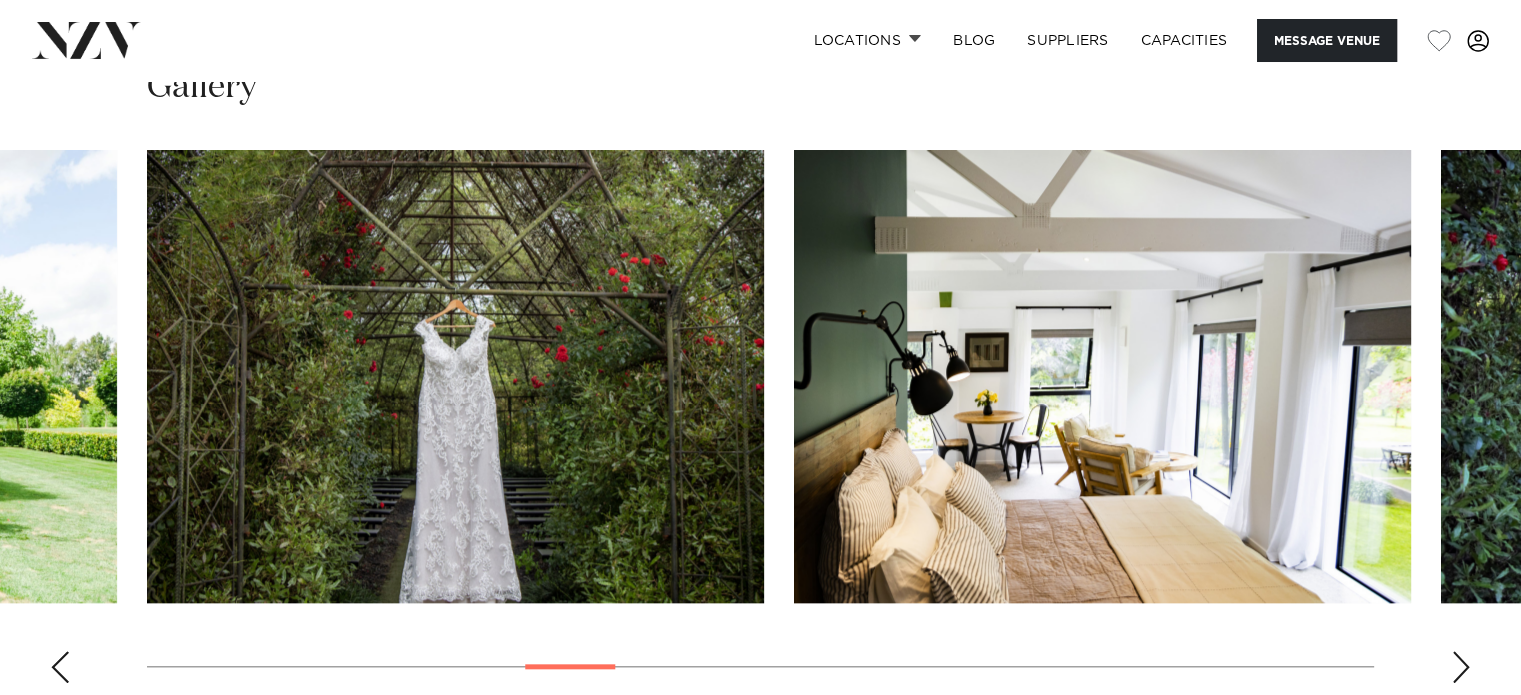 click at bounding box center (60, 667) 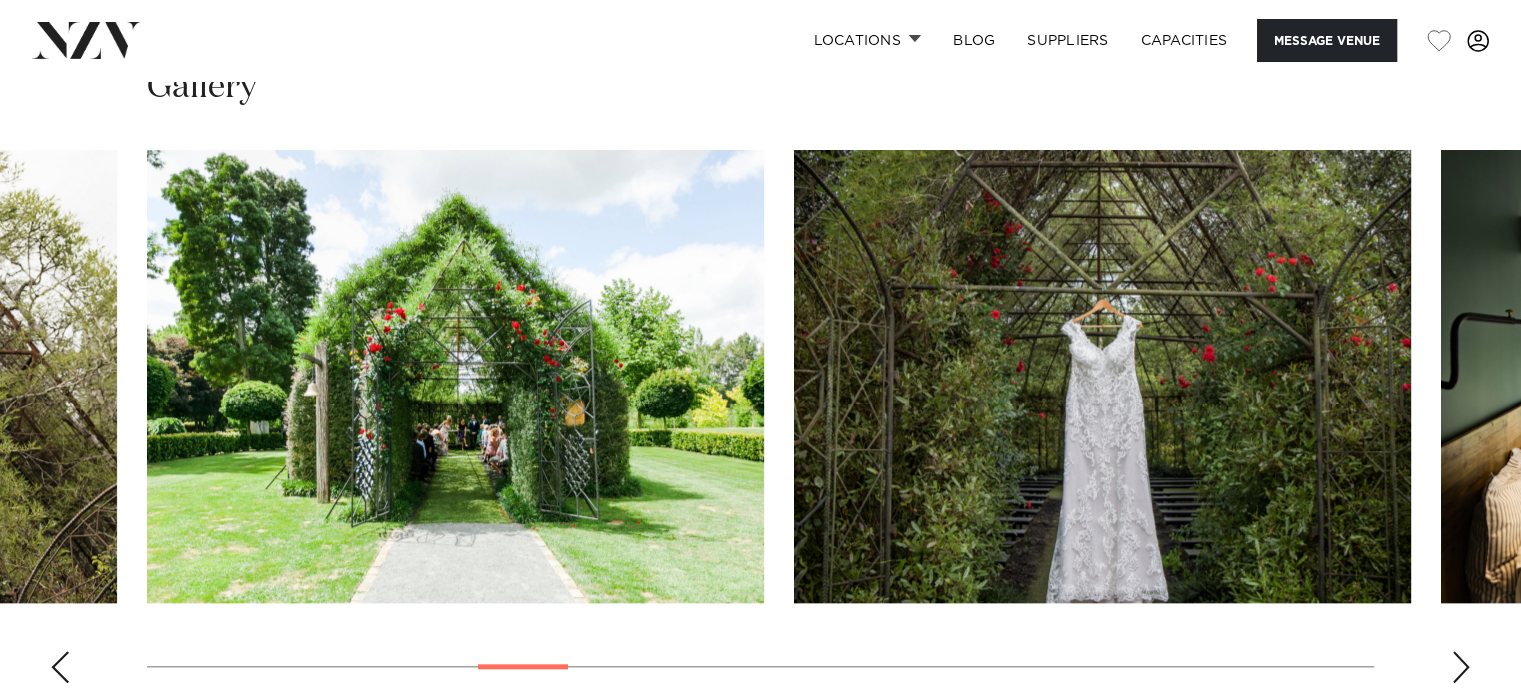 click at bounding box center (60, 667) 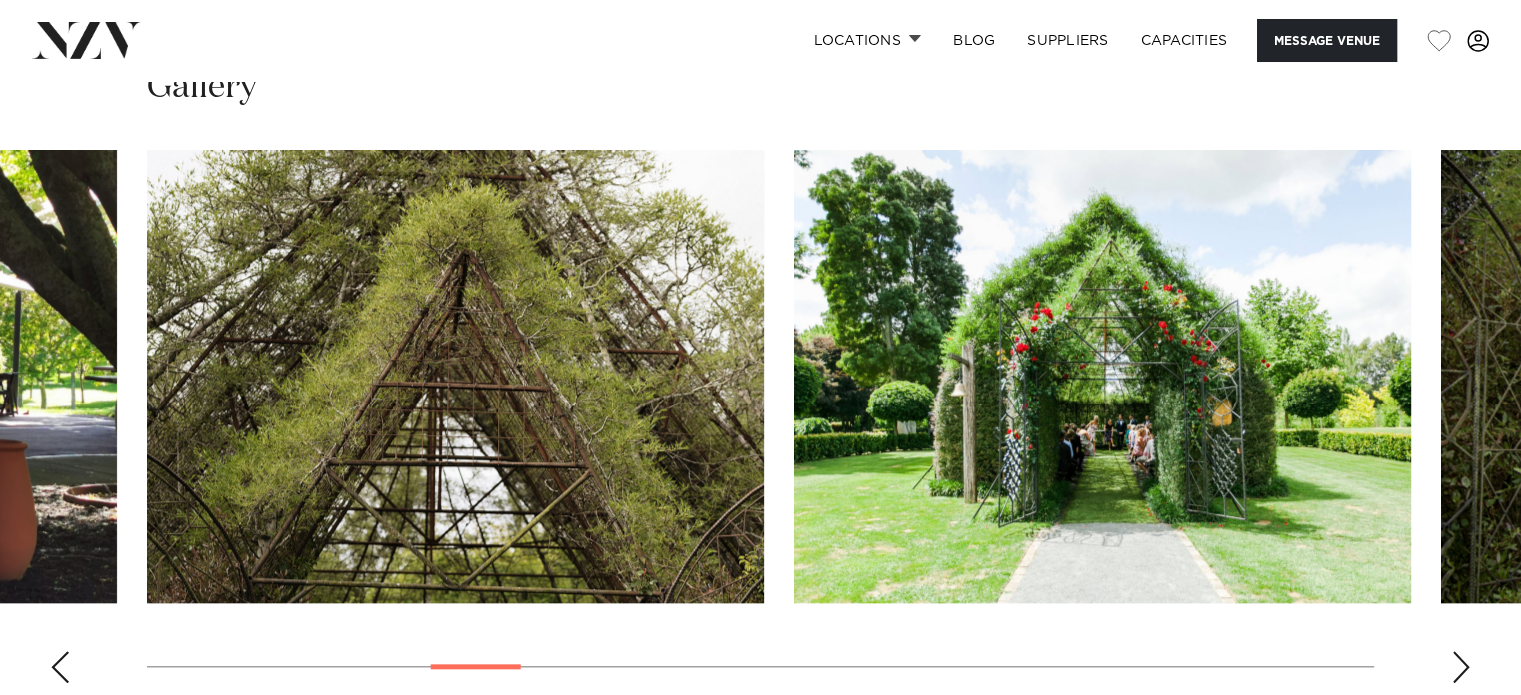 click at bounding box center (60, 667) 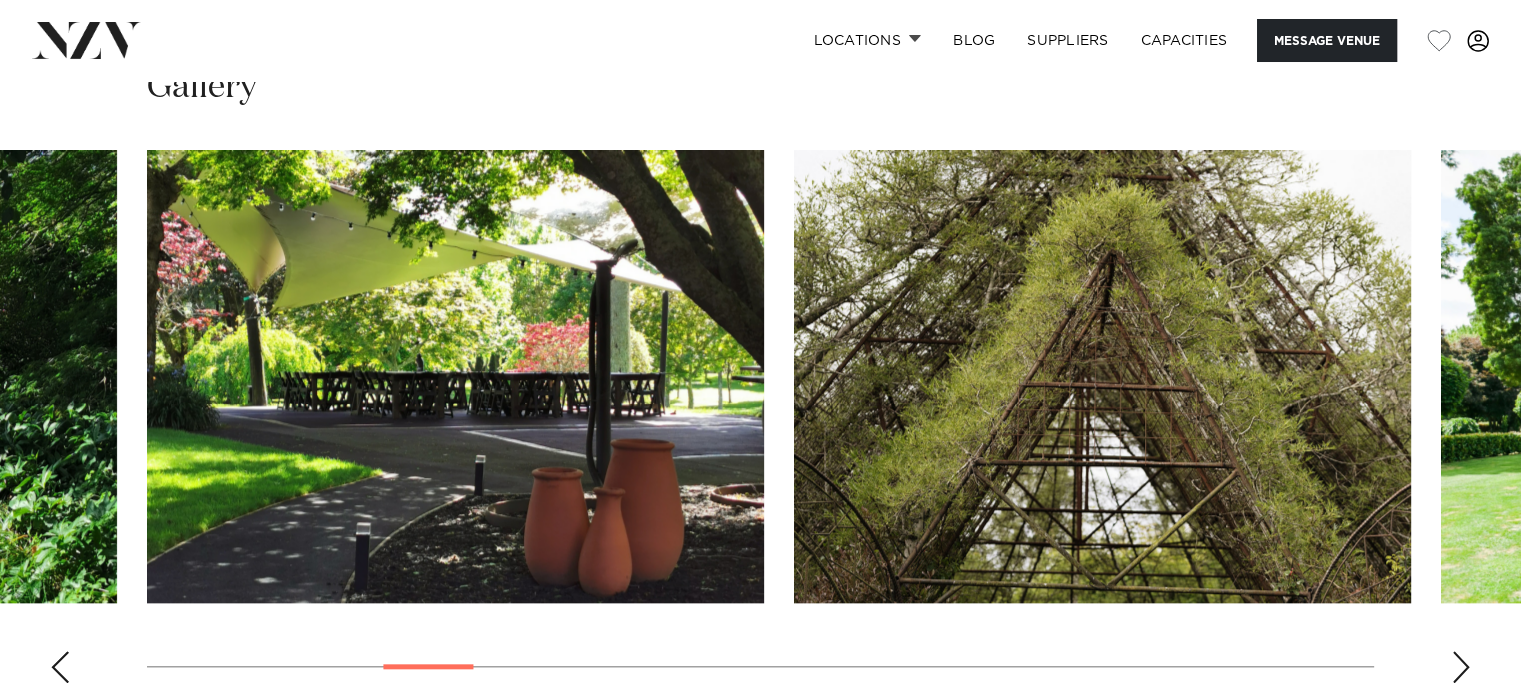 click at bounding box center [60, 667] 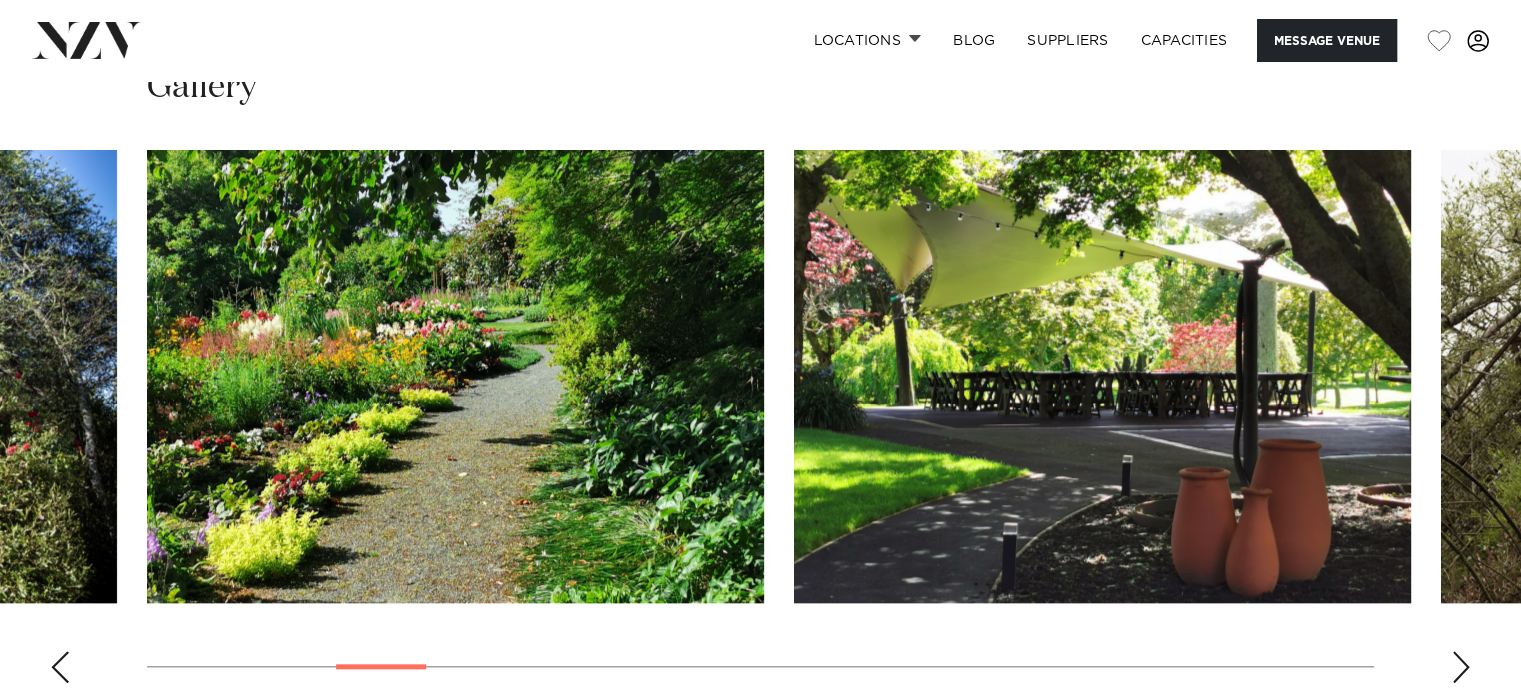 click at bounding box center (60, 667) 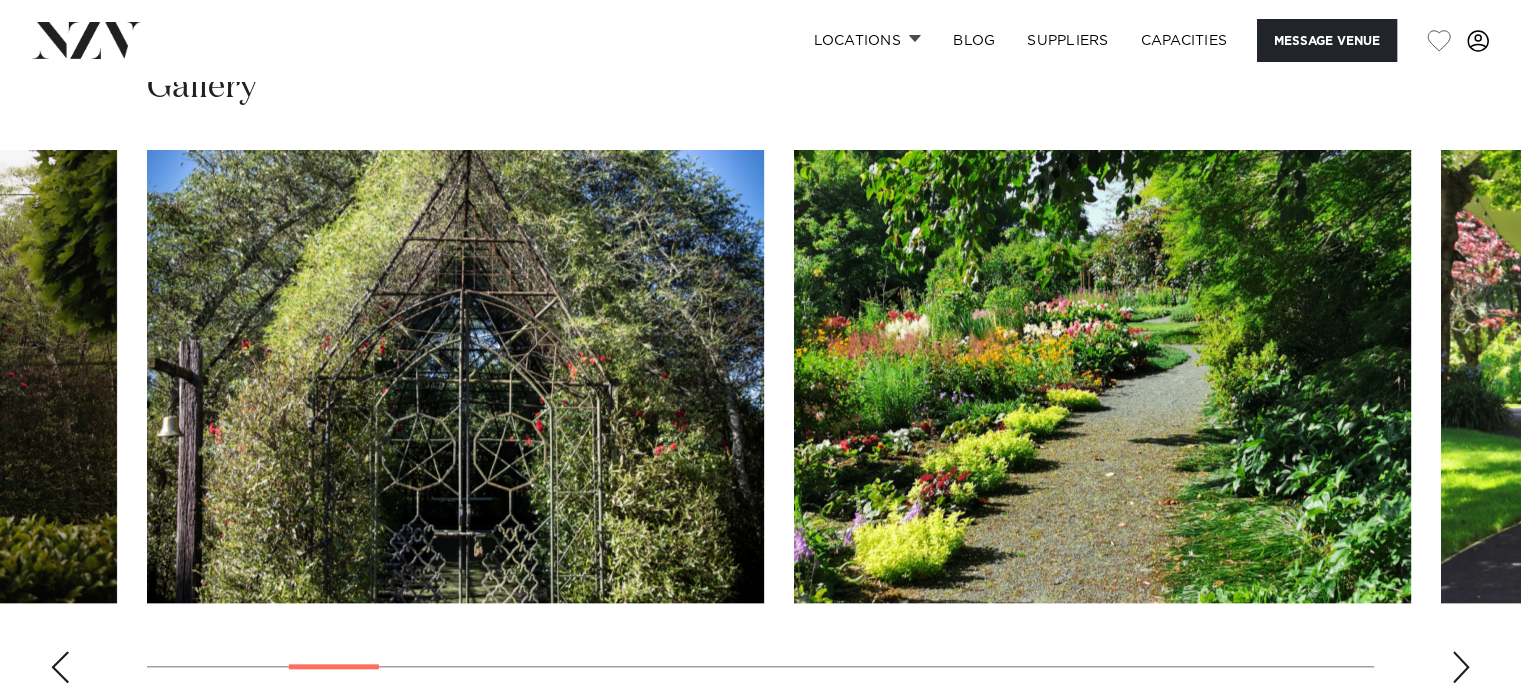 click at bounding box center [60, 667] 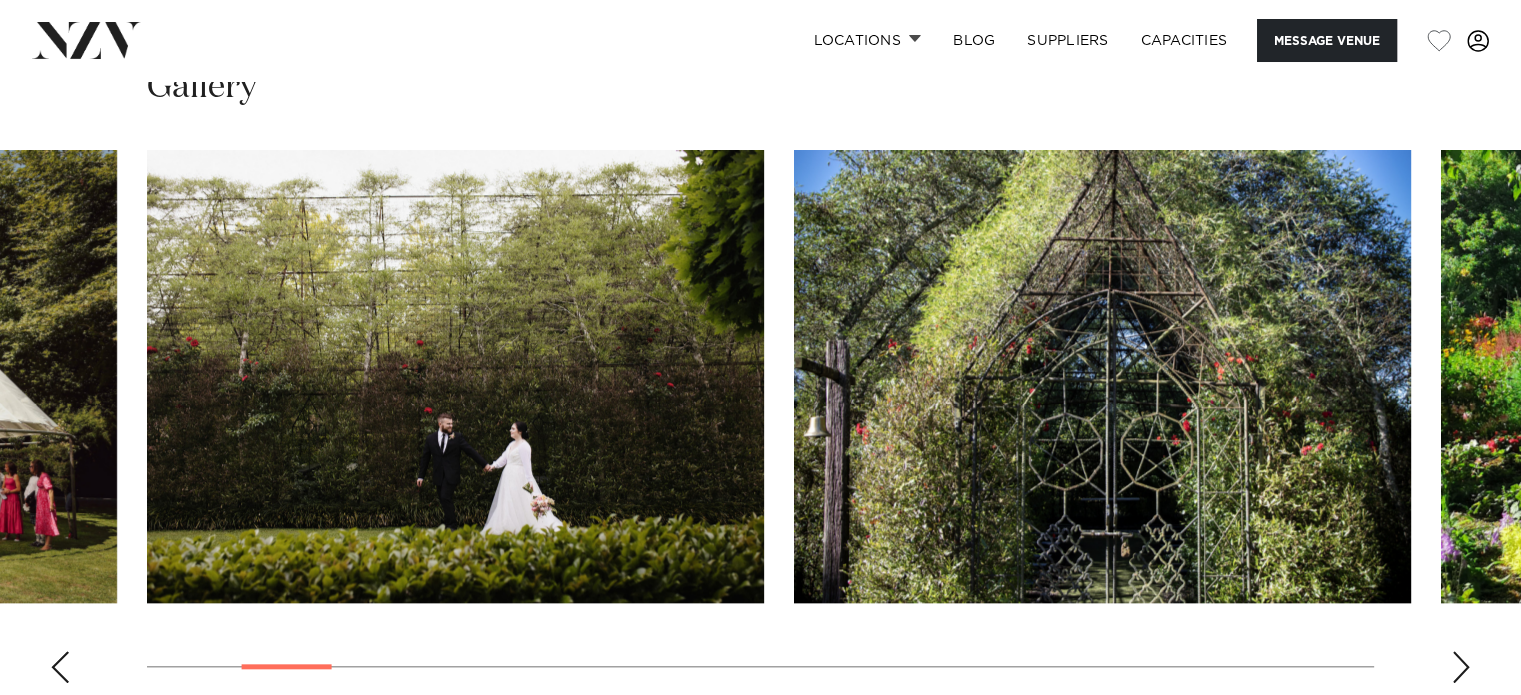 click at bounding box center [60, 667] 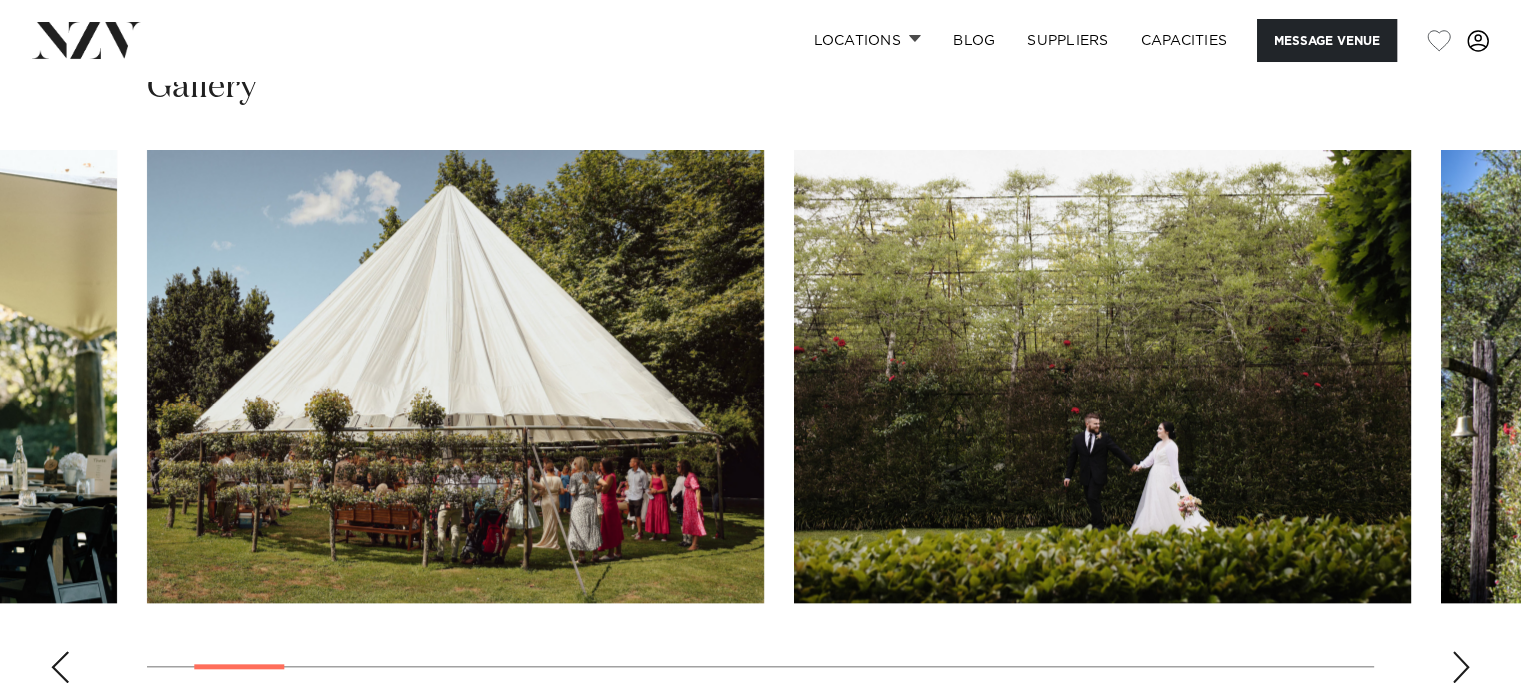 click at bounding box center [60, 667] 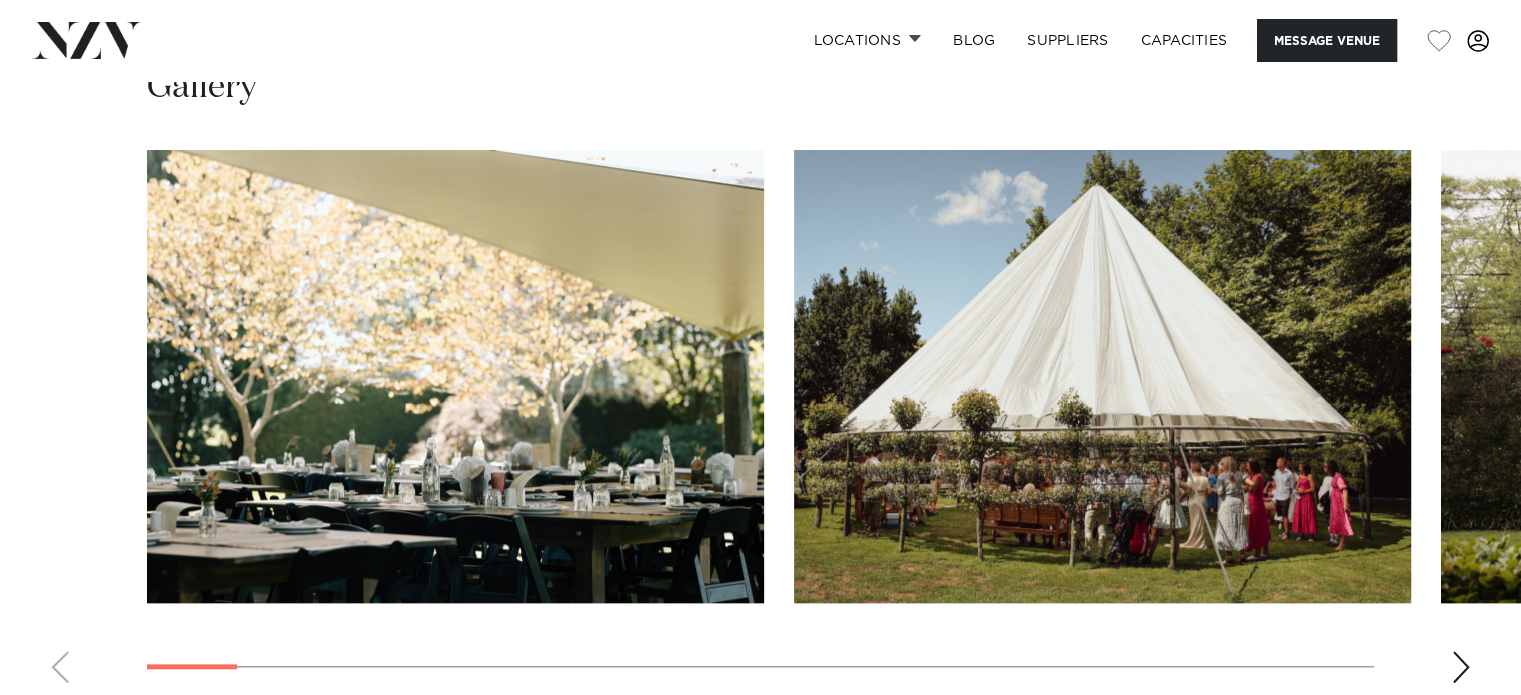 click at bounding box center (760, 424) 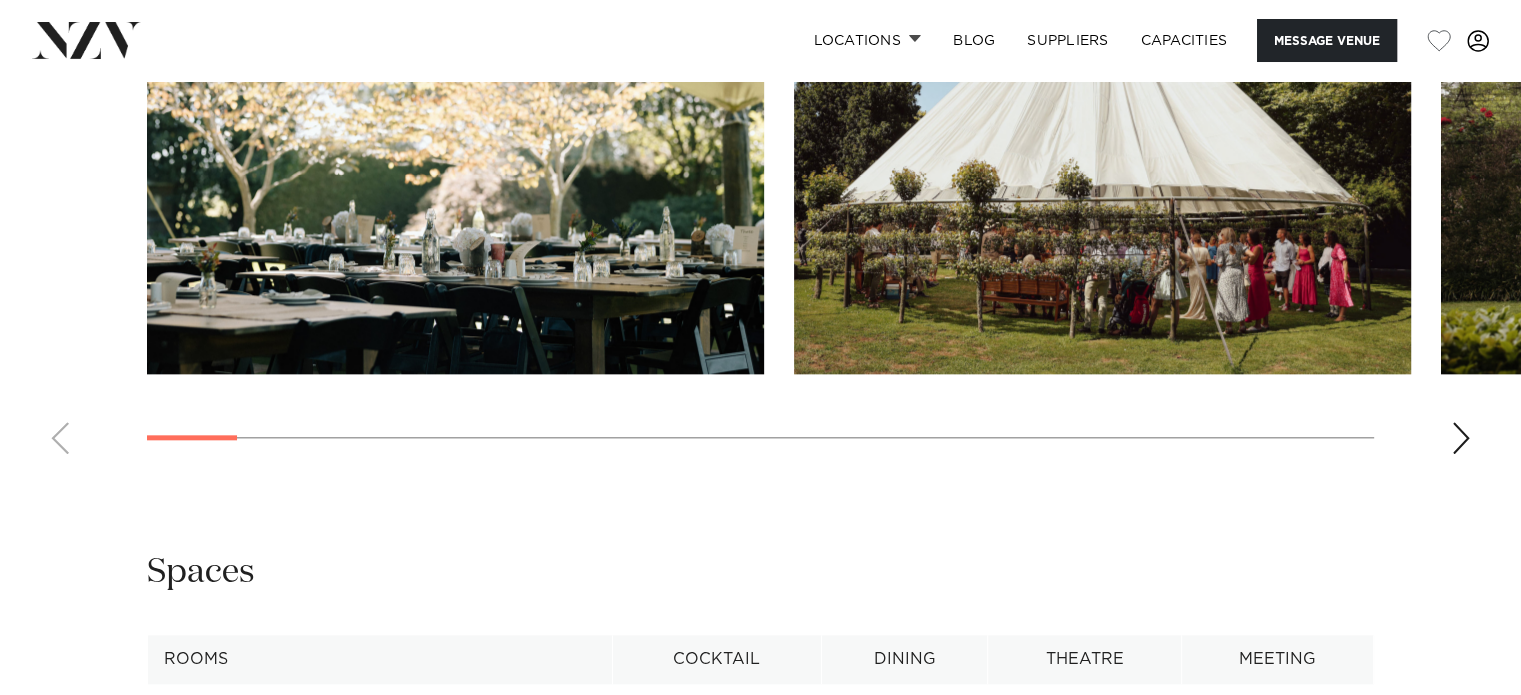 scroll, scrollTop: 1668, scrollLeft: 0, axis: vertical 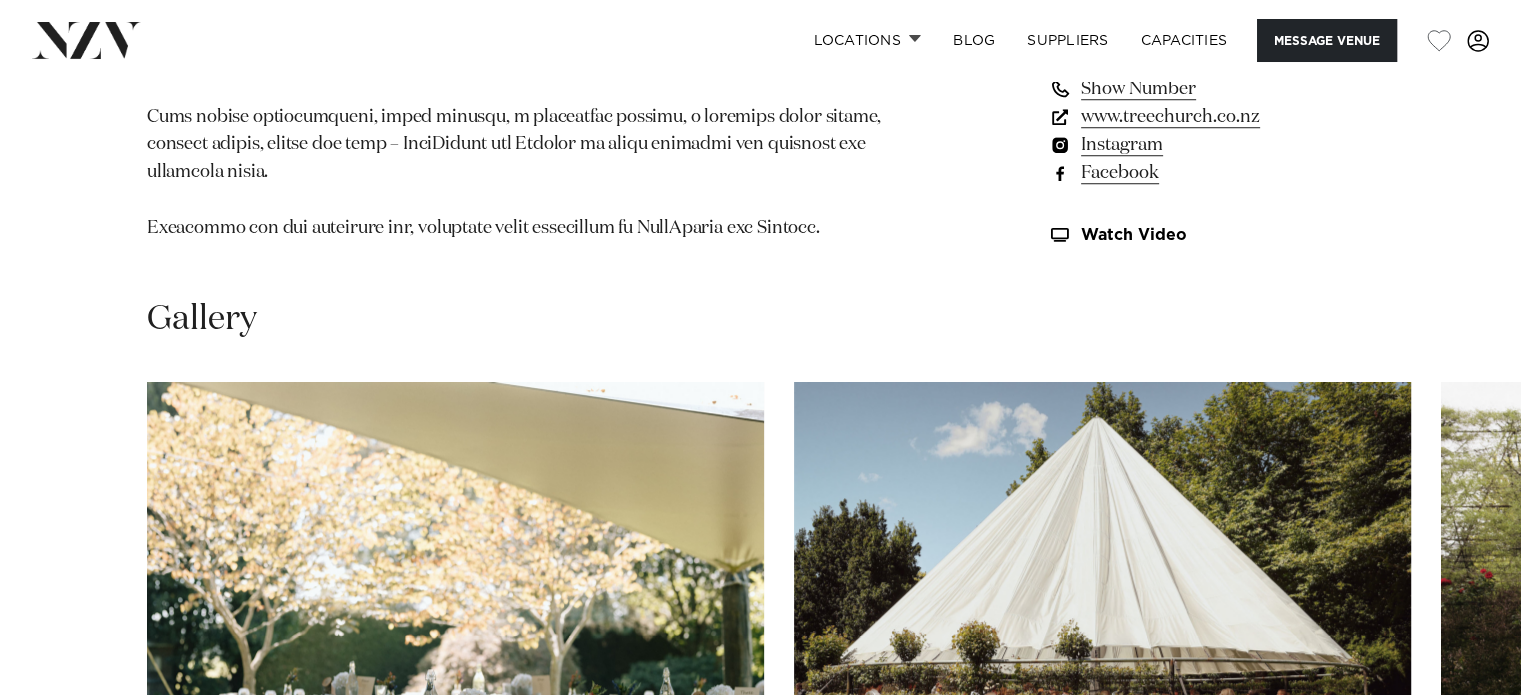 click on "Facebook" at bounding box center (1211, 172) 